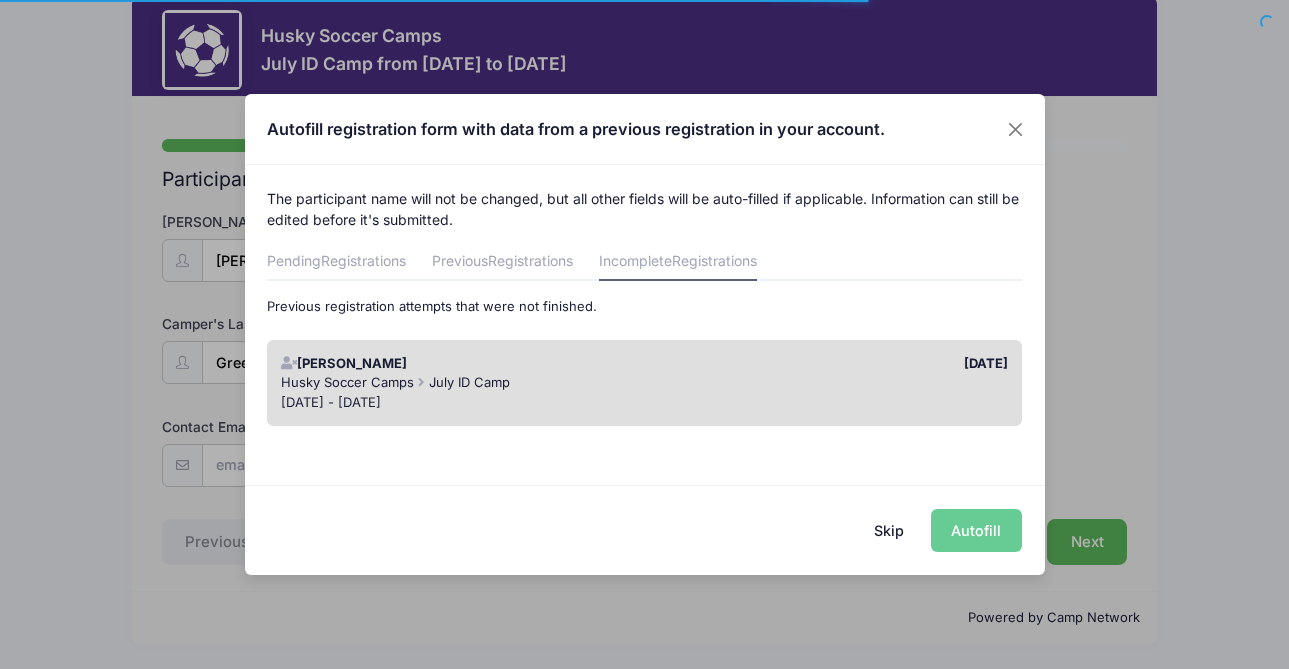 scroll, scrollTop: 0, scrollLeft: 0, axis: both 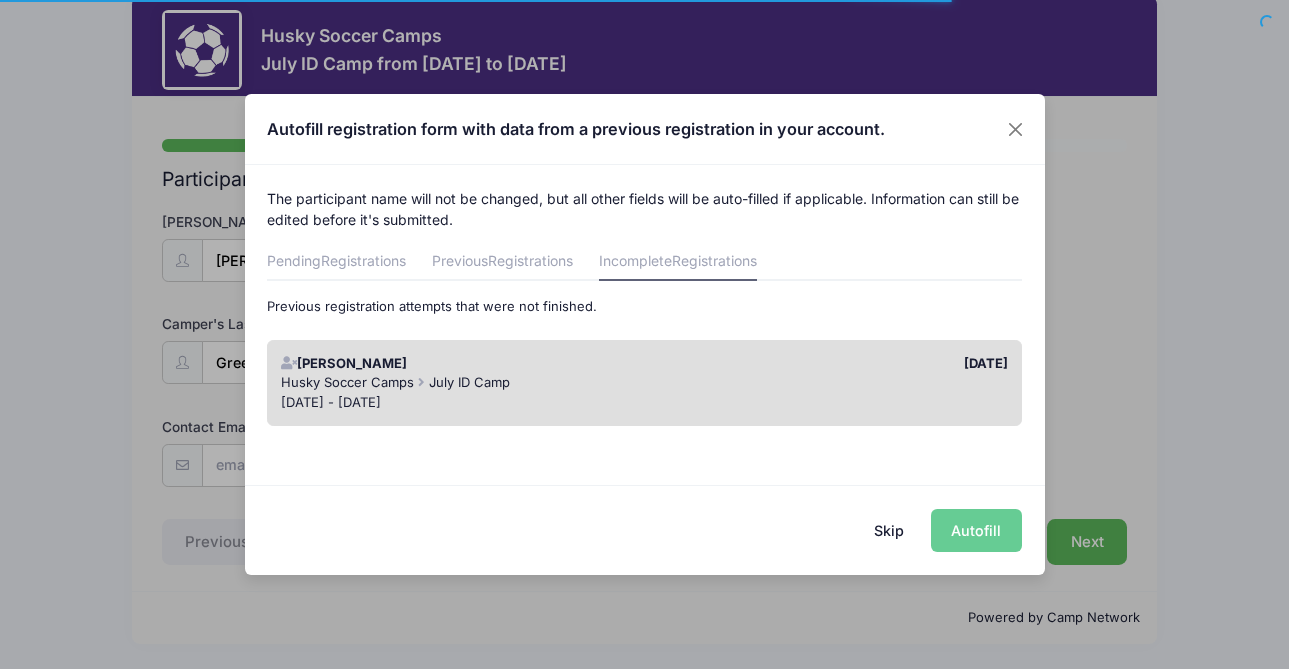 click on "Husky Soccer Camps
July ID Camp" at bounding box center [644, 383] 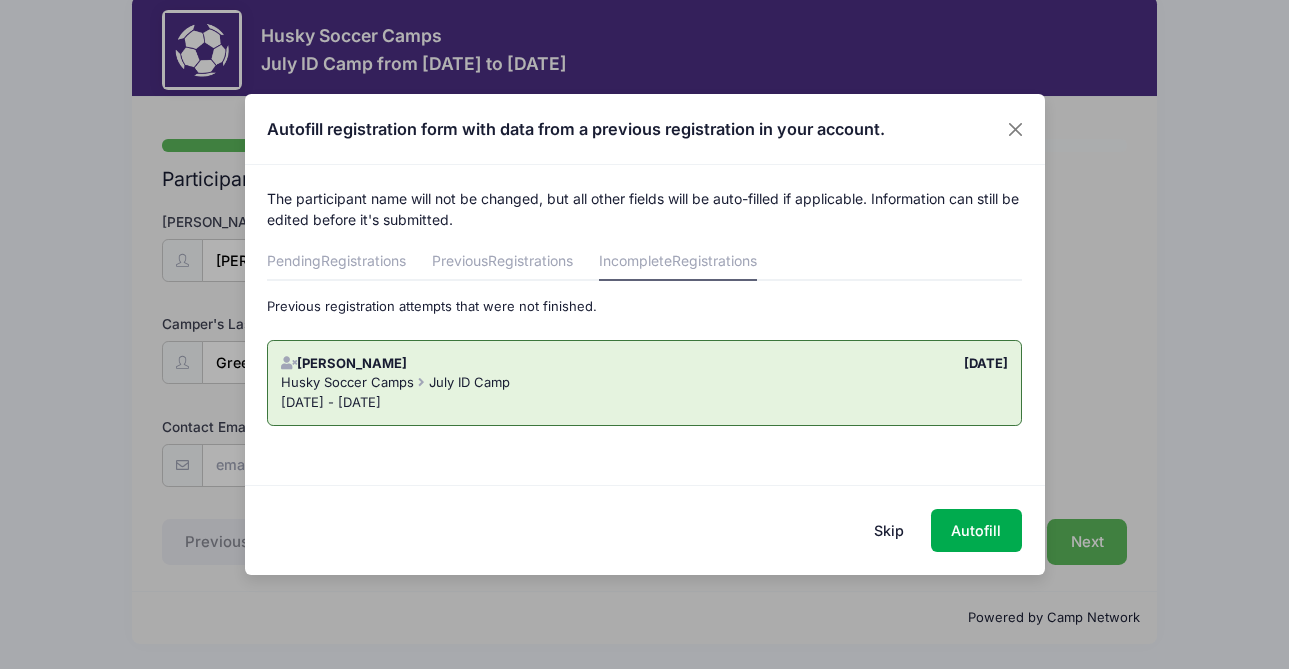 click on "Husky Soccer Camps
July ID Camp" at bounding box center (644, 383) 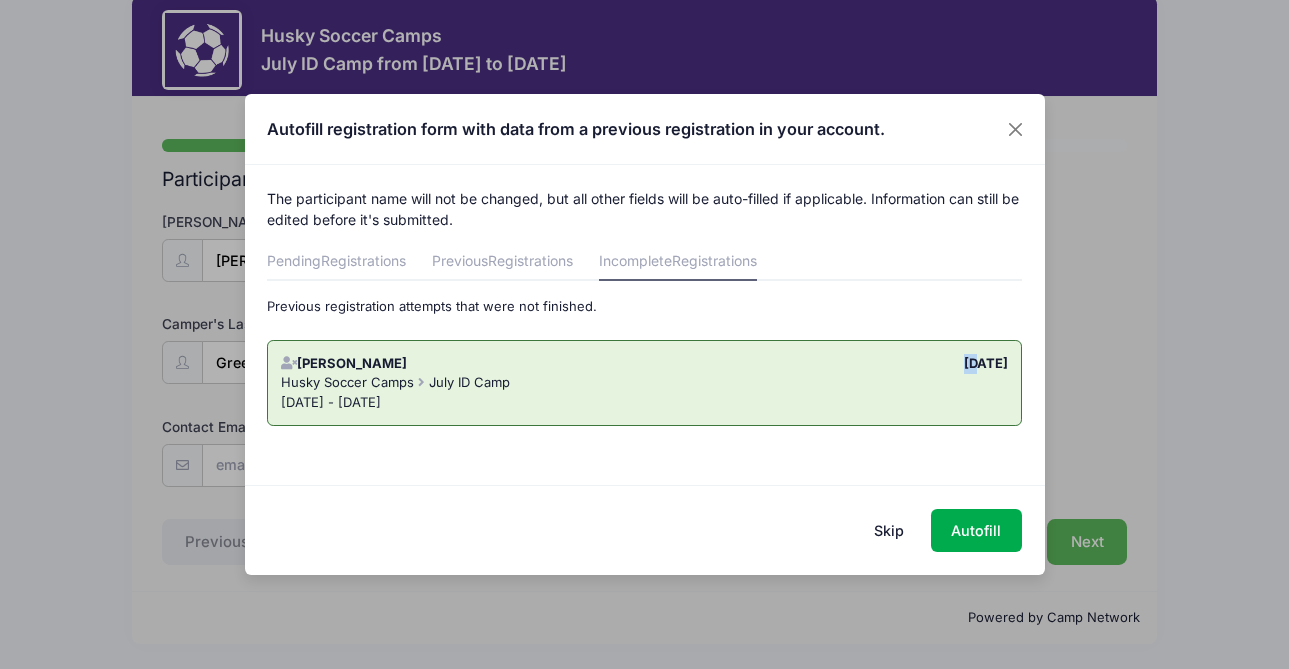 click on "Abigail Green
07/10/2025
Husky Soccer Camps
July ID Camp
Jul 12 - Jul 12, 2025" at bounding box center (644, 383) 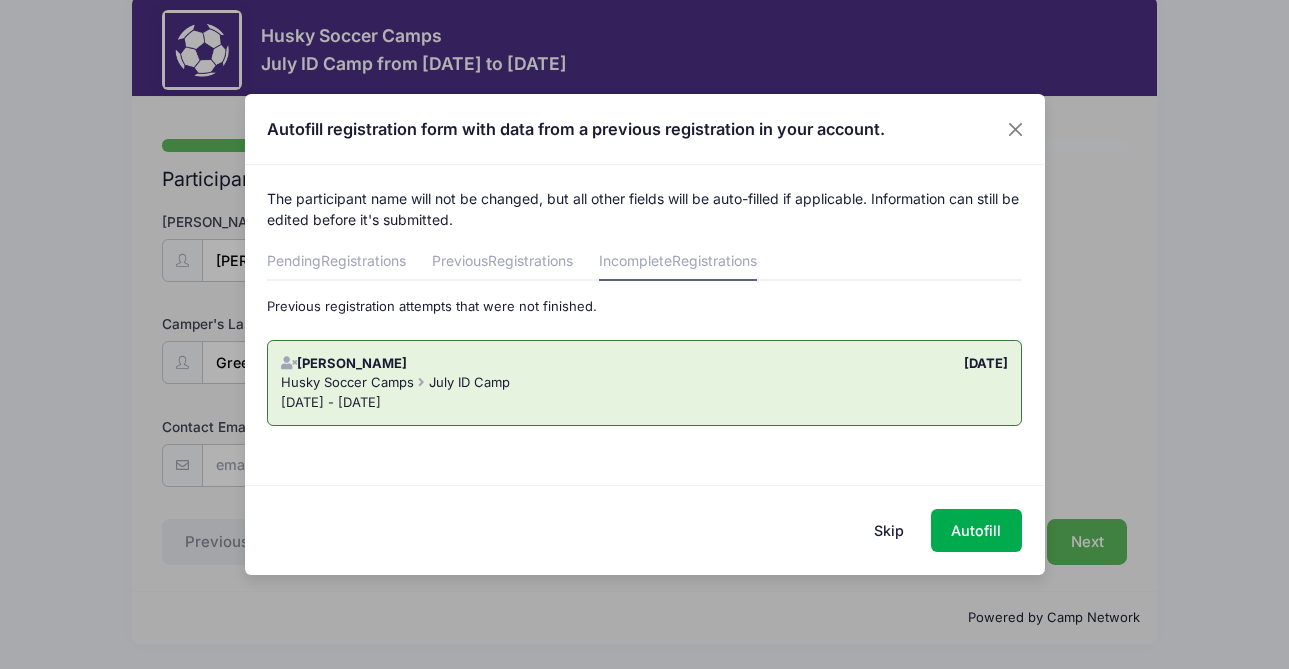 click on "Jul 12 - Jul 12, 2025" at bounding box center [644, 403] 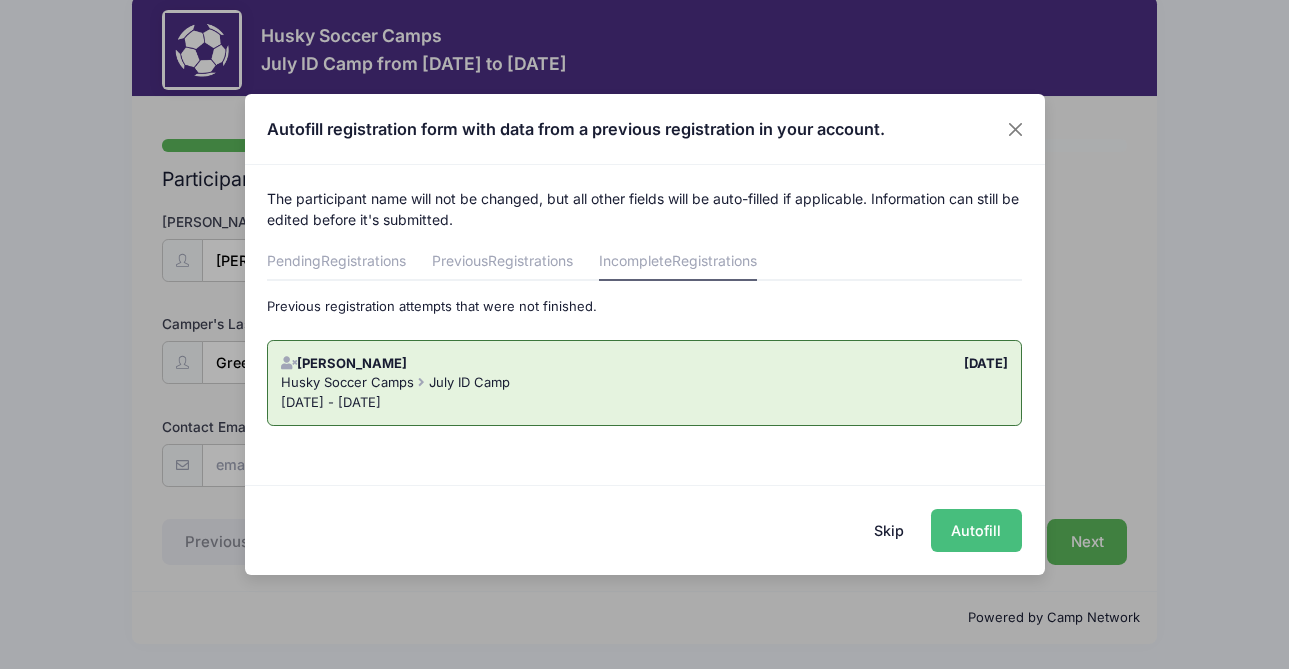 click on "Autofill" at bounding box center [976, 530] 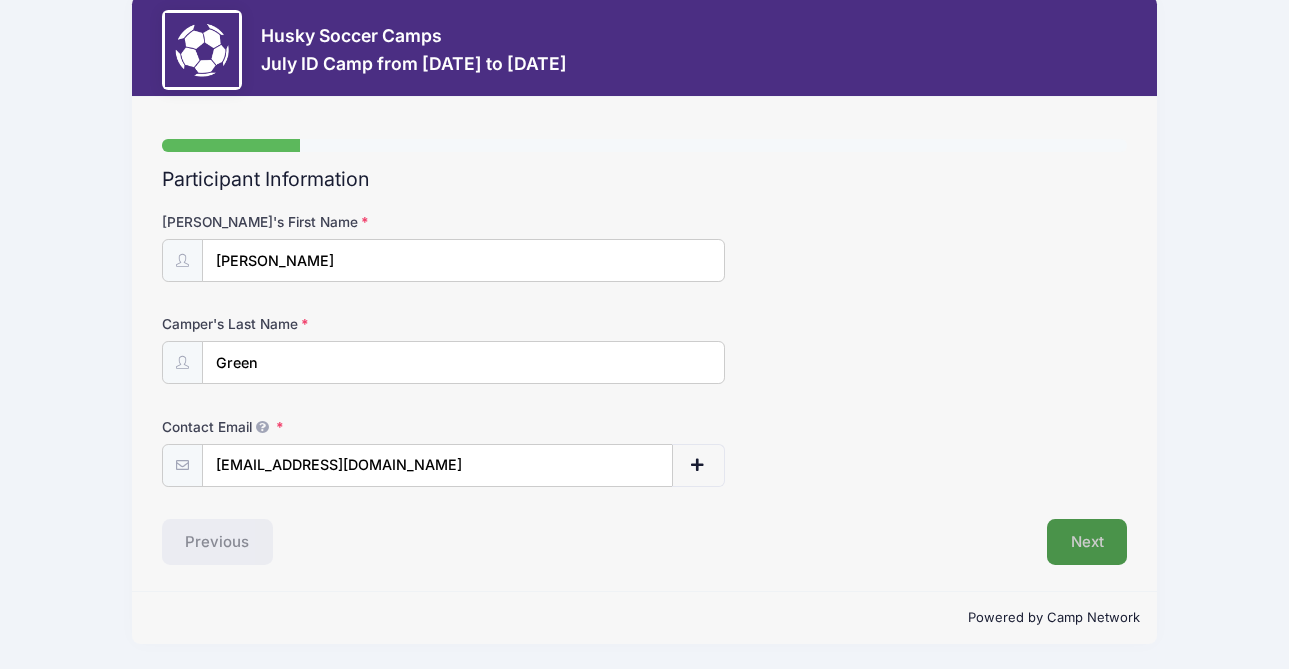 click on "Next" at bounding box center [1087, 542] 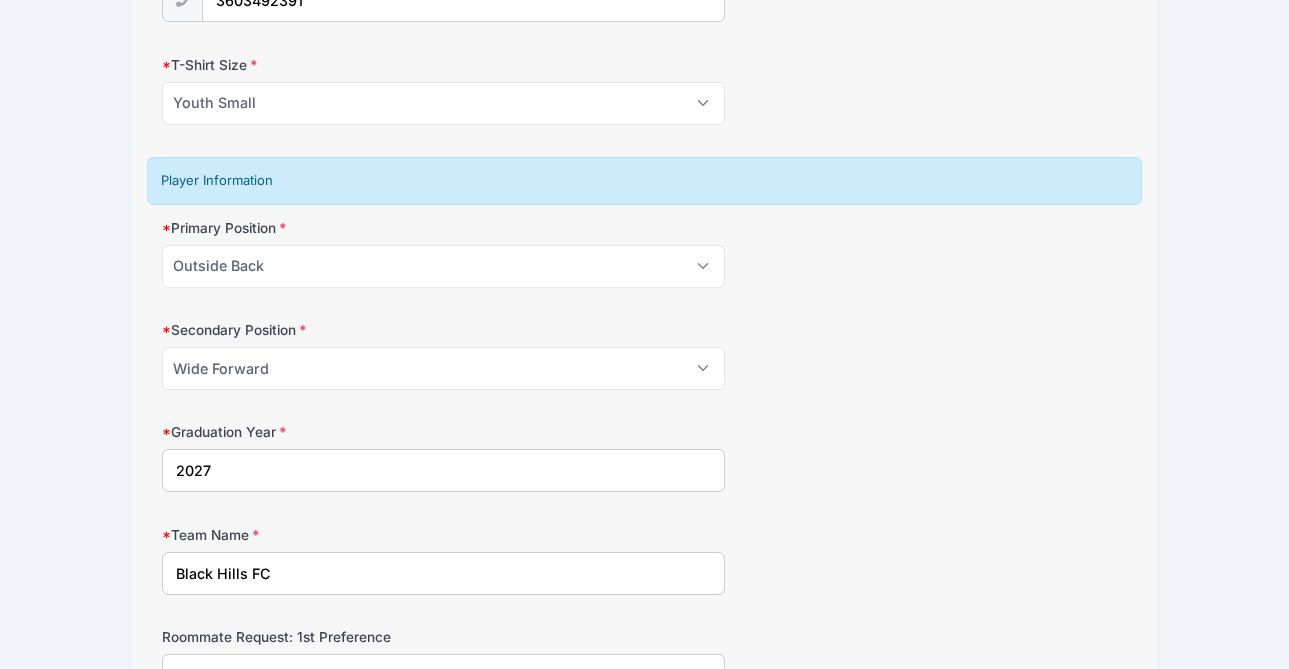 scroll, scrollTop: 1114, scrollLeft: 0, axis: vertical 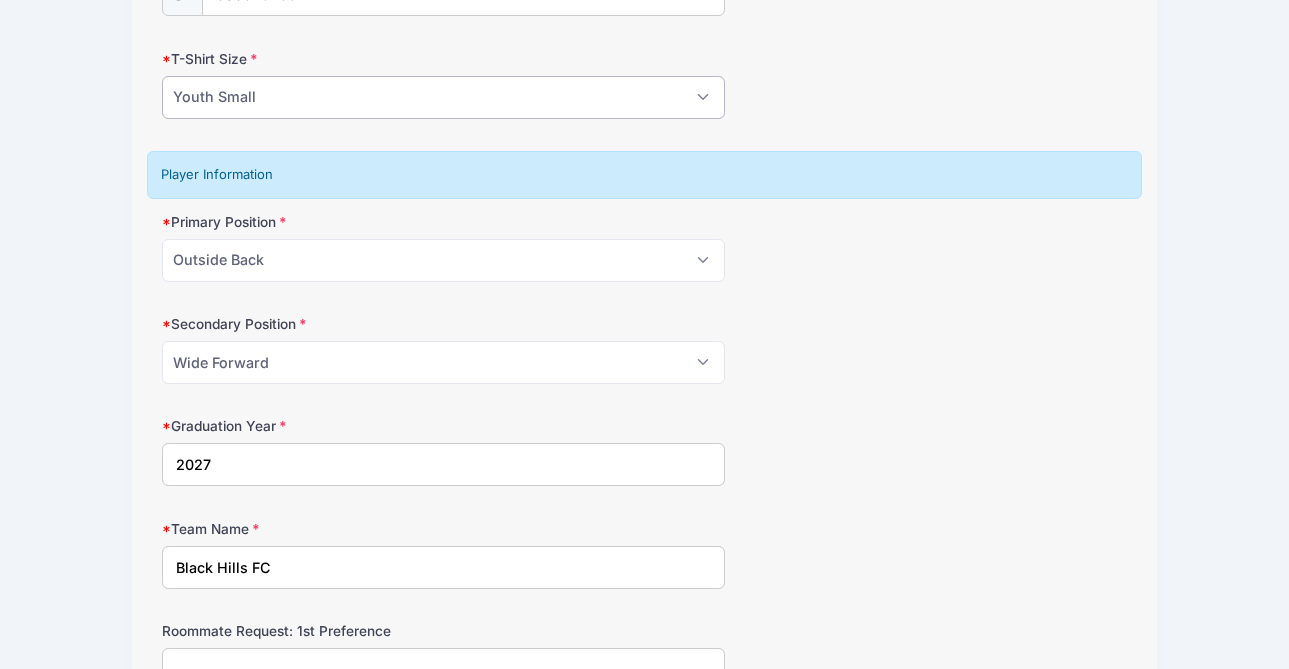 click on "Please Select Youth Small
Youth Medium
Youth Large
Adult Small
Adult Medium
Adult Large
Adult XL" at bounding box center [443, 97] 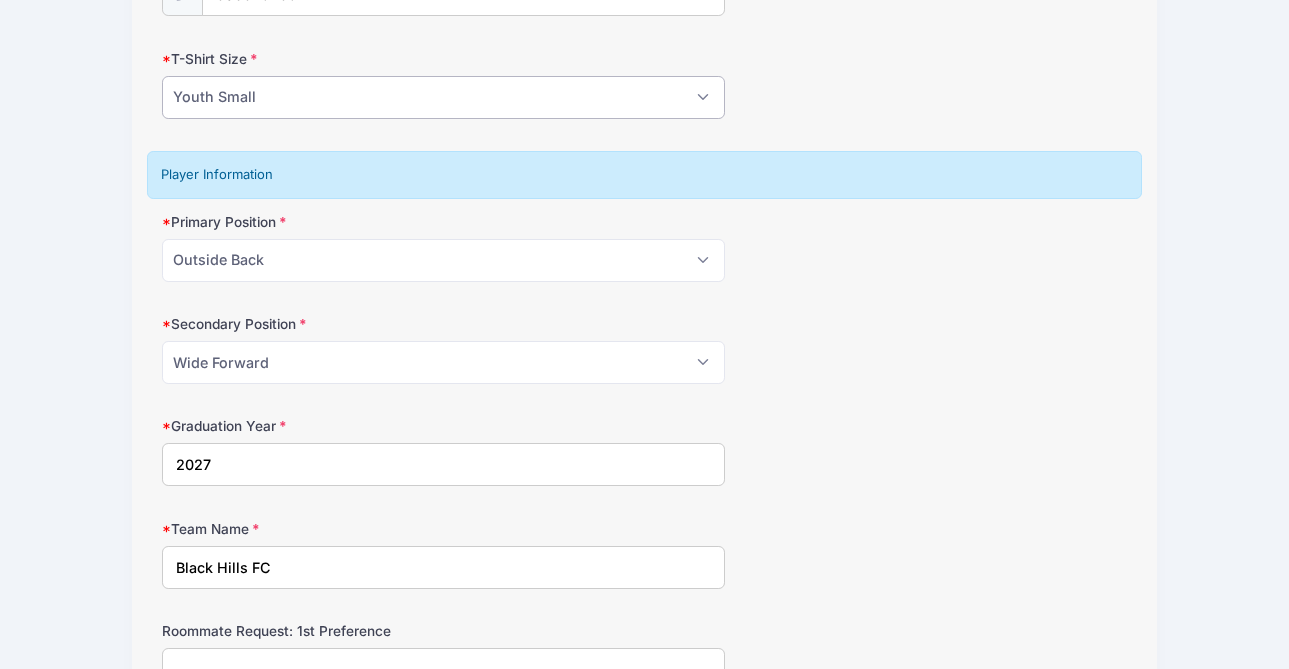 select on "Adult Small" 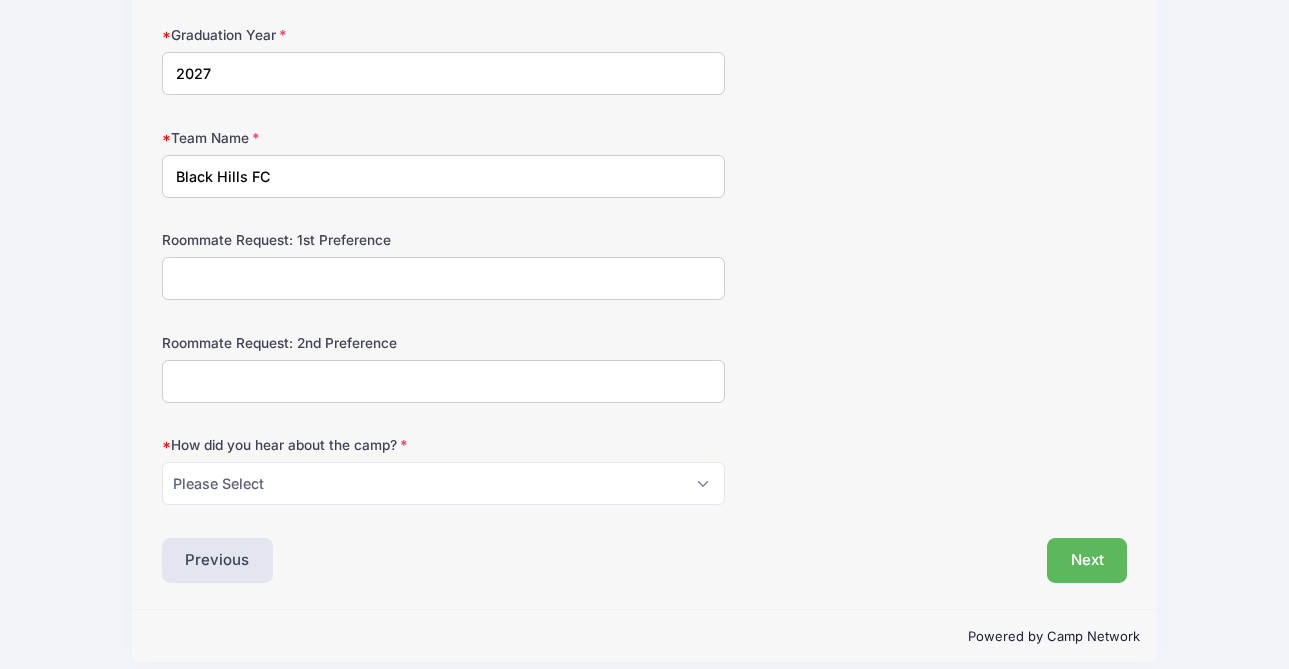 scroll, scrollTop: 1524, scrollLeft: 0, axis: vertical 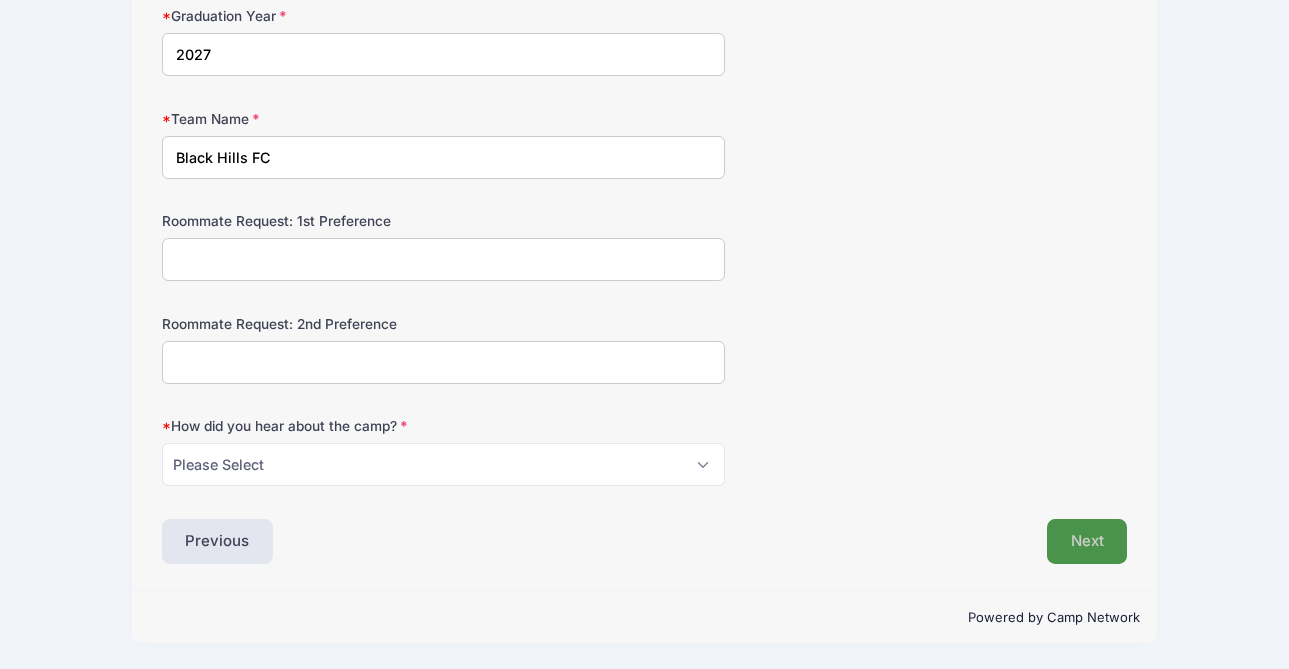 click on "Next" at bounding box center (1087, 542) 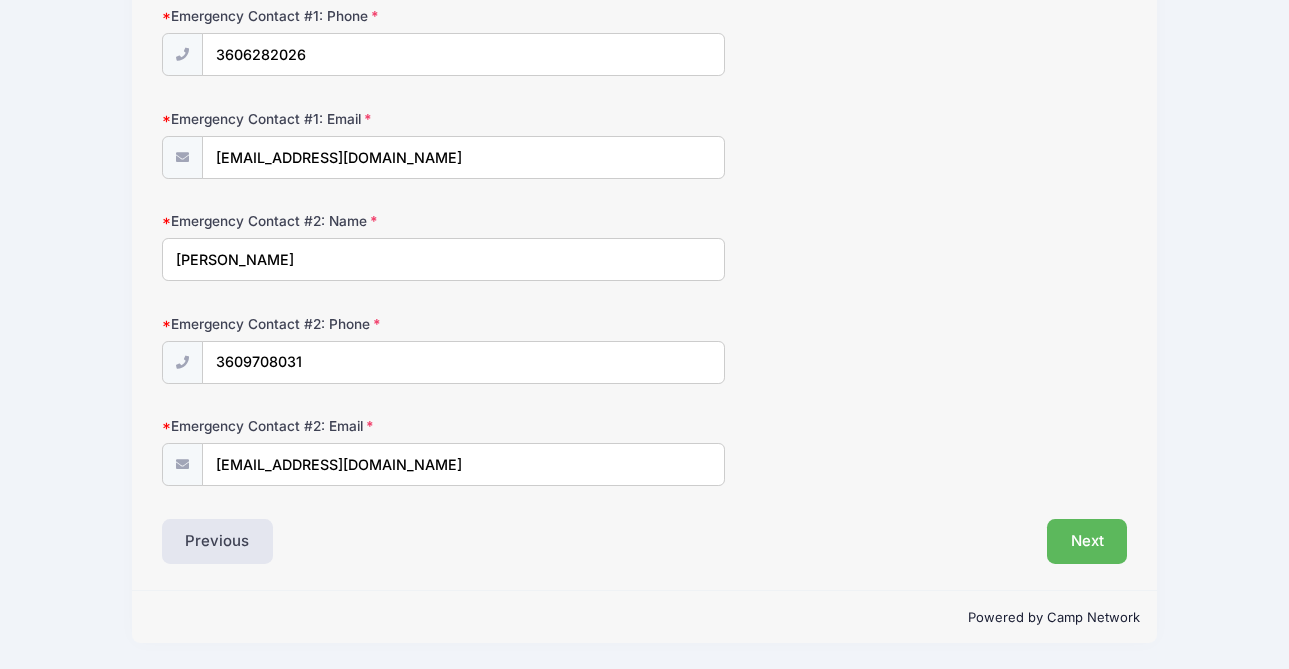 scroll, scrollTop: 7, scrollLeft: 0, axis: vertical 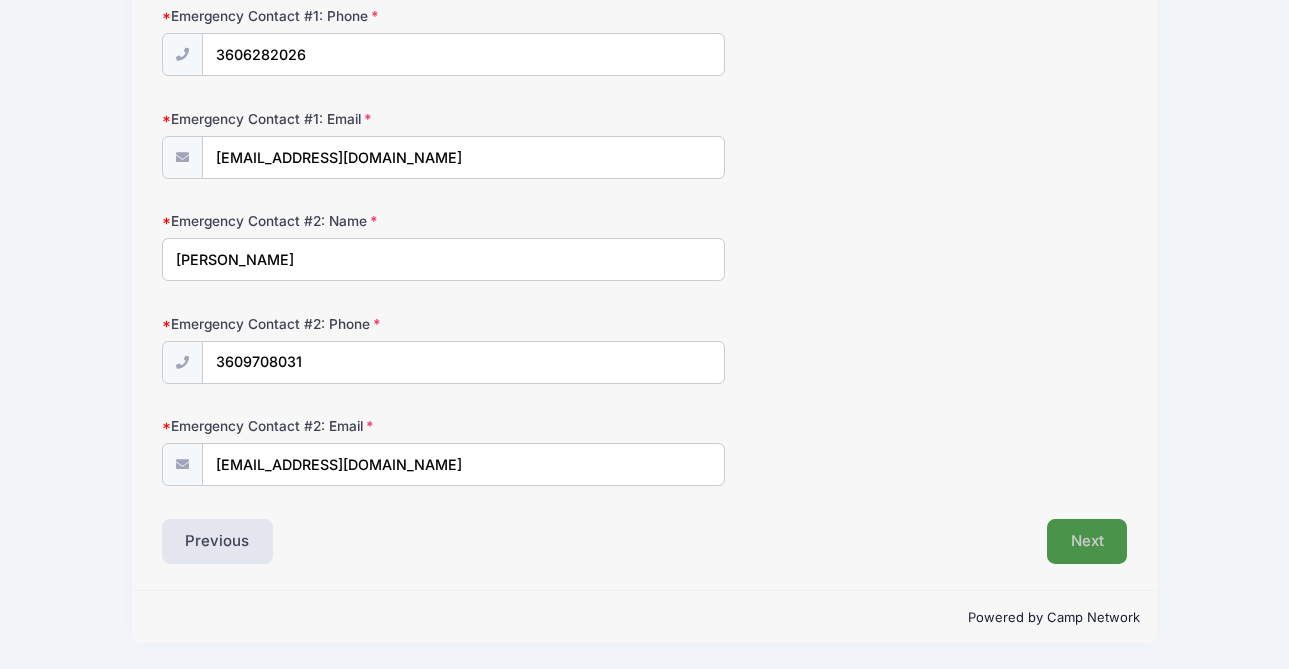 click on "Next" at bounding box center (1087, 542) 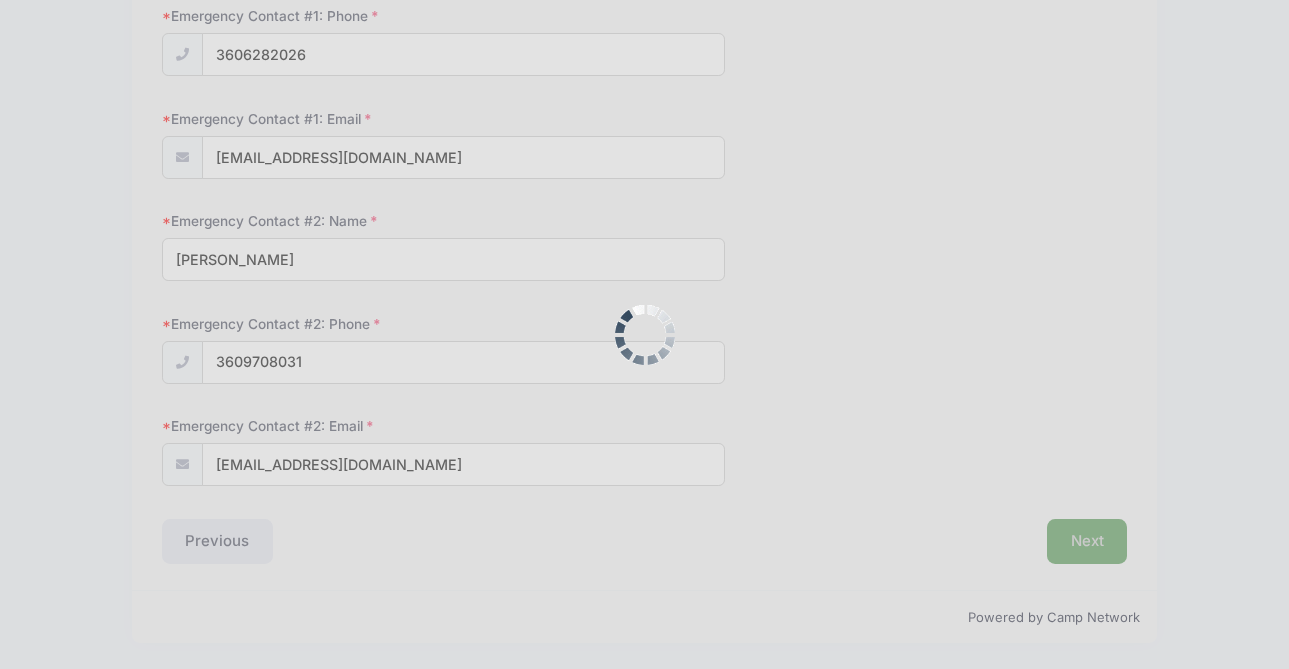 scroll, scrollTop: 219, scrollLeft: 0, axis: vertical 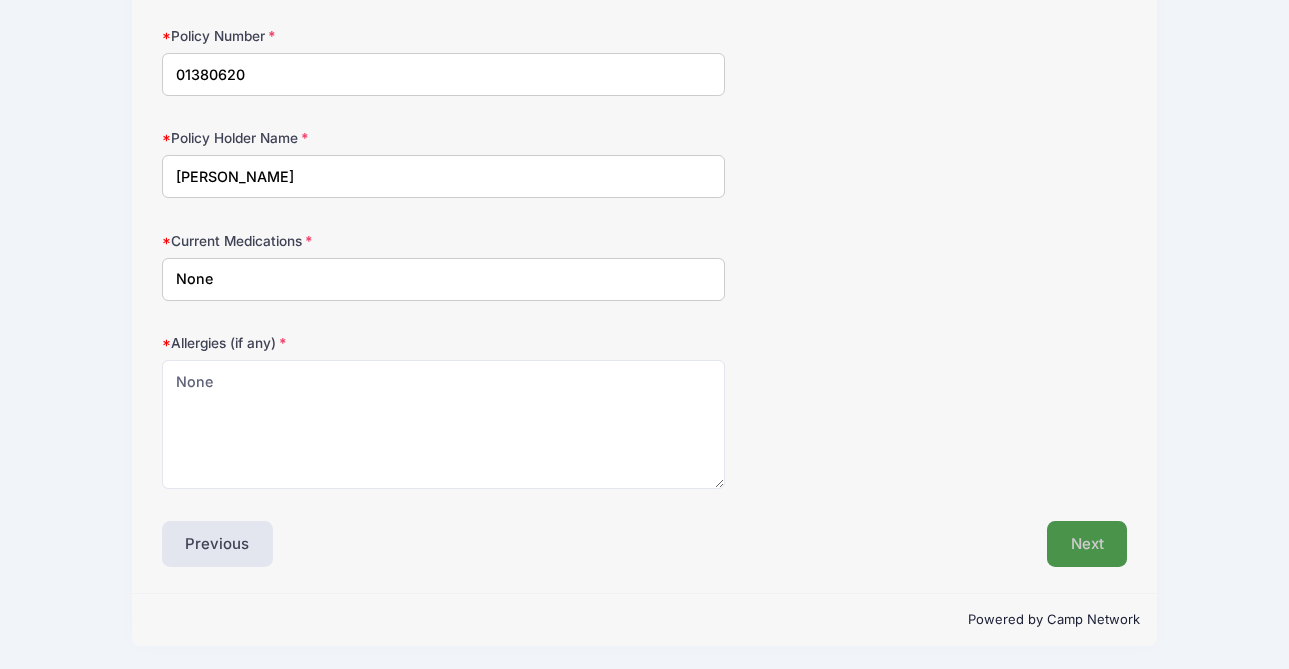 click on "Next" at bounding box center (1087, 544) 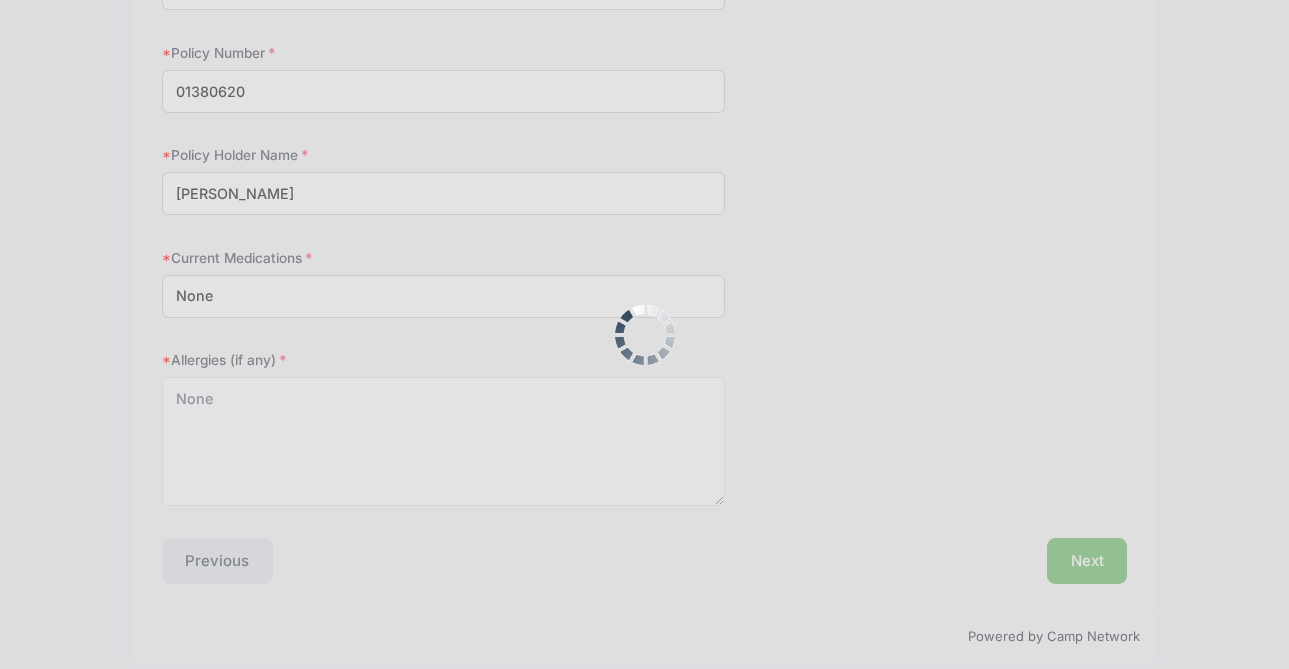scroll, scrollTop: 59, scrollLeft: 0, axis: vertical 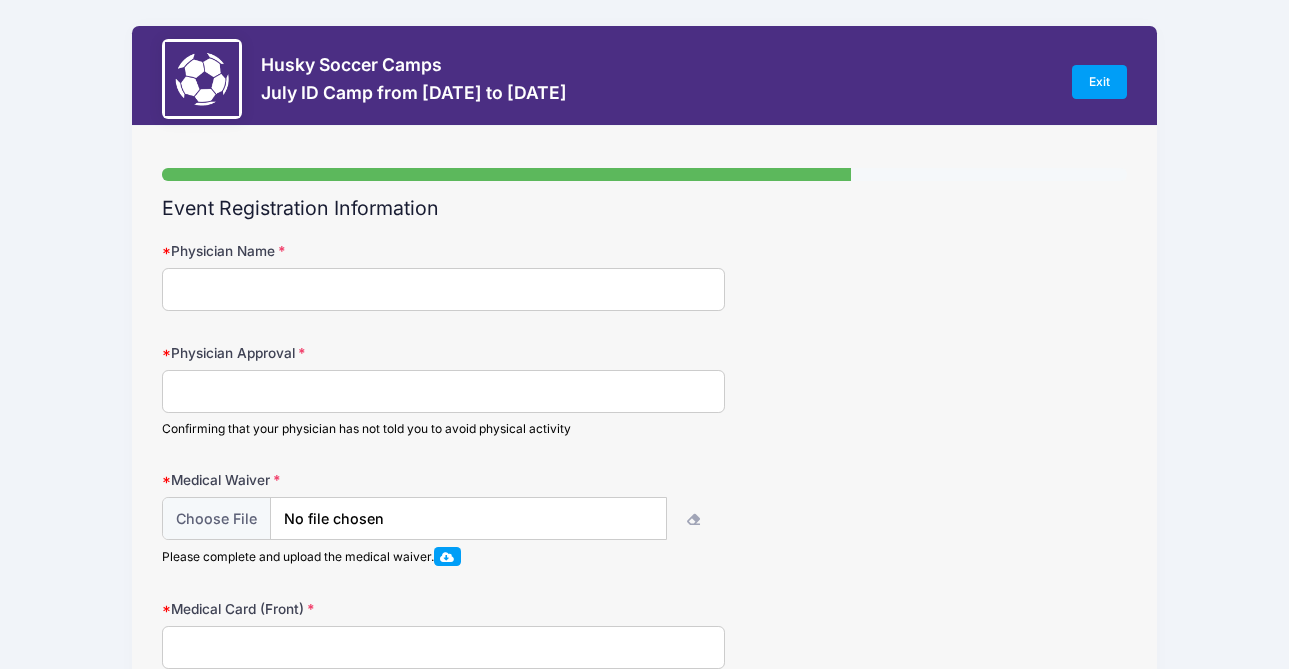 click on "Physician Name" at bounding box center [443, 289] 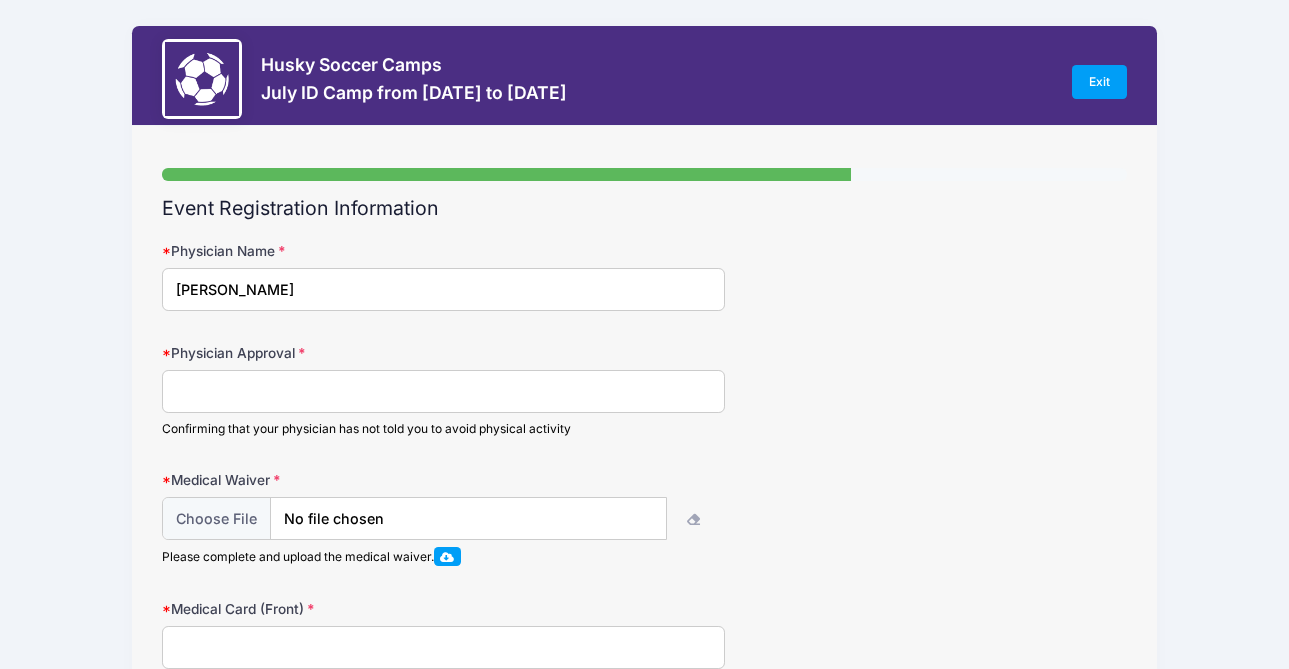 type on "Dr Ahn" 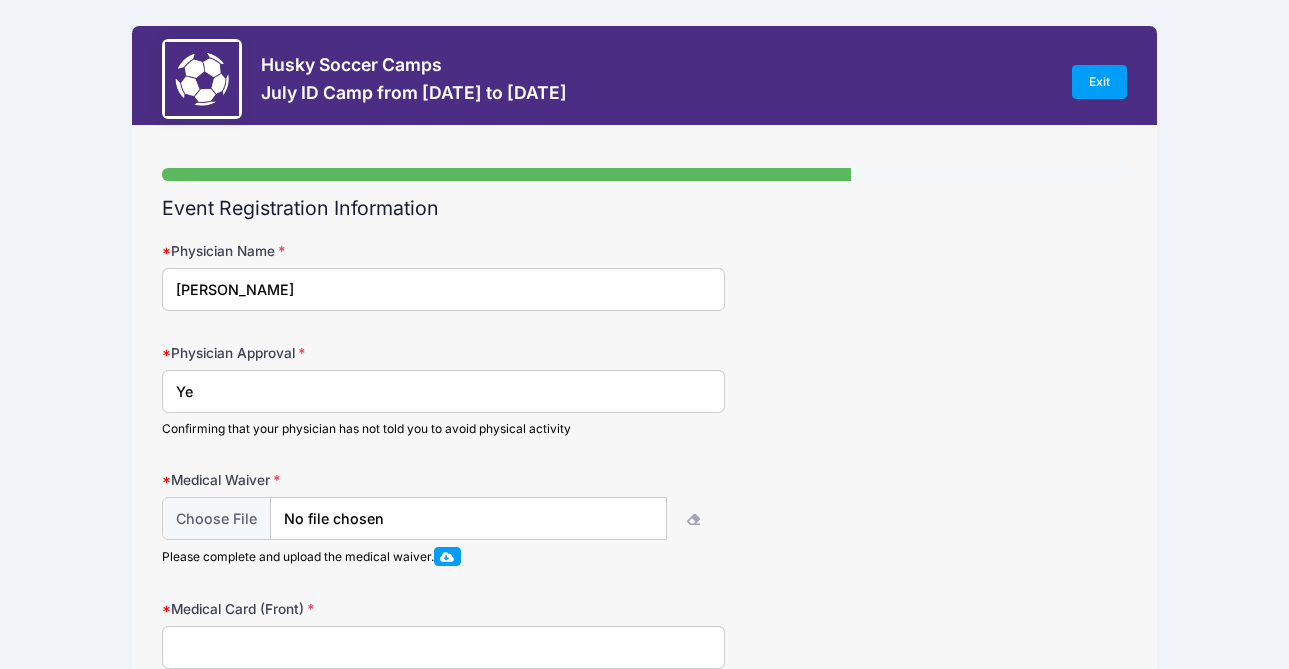 type on "Y" 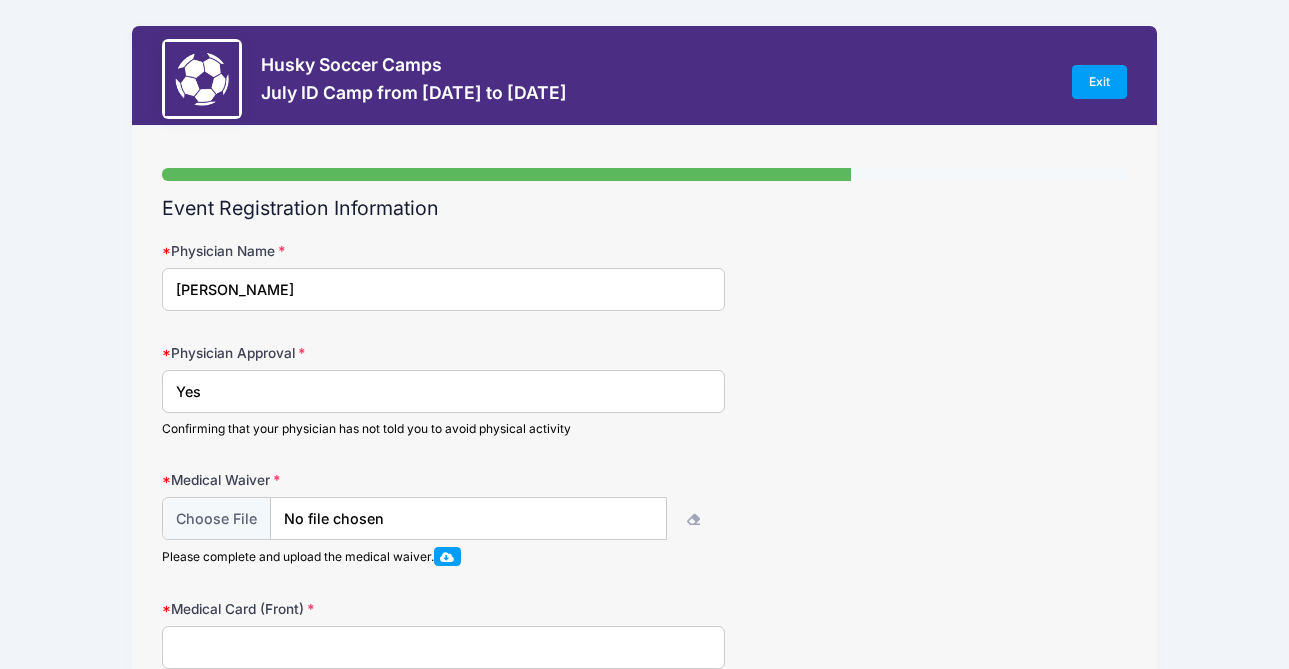 scroll, scrollTop: 93, scrollLeft: 0, axis: vertical 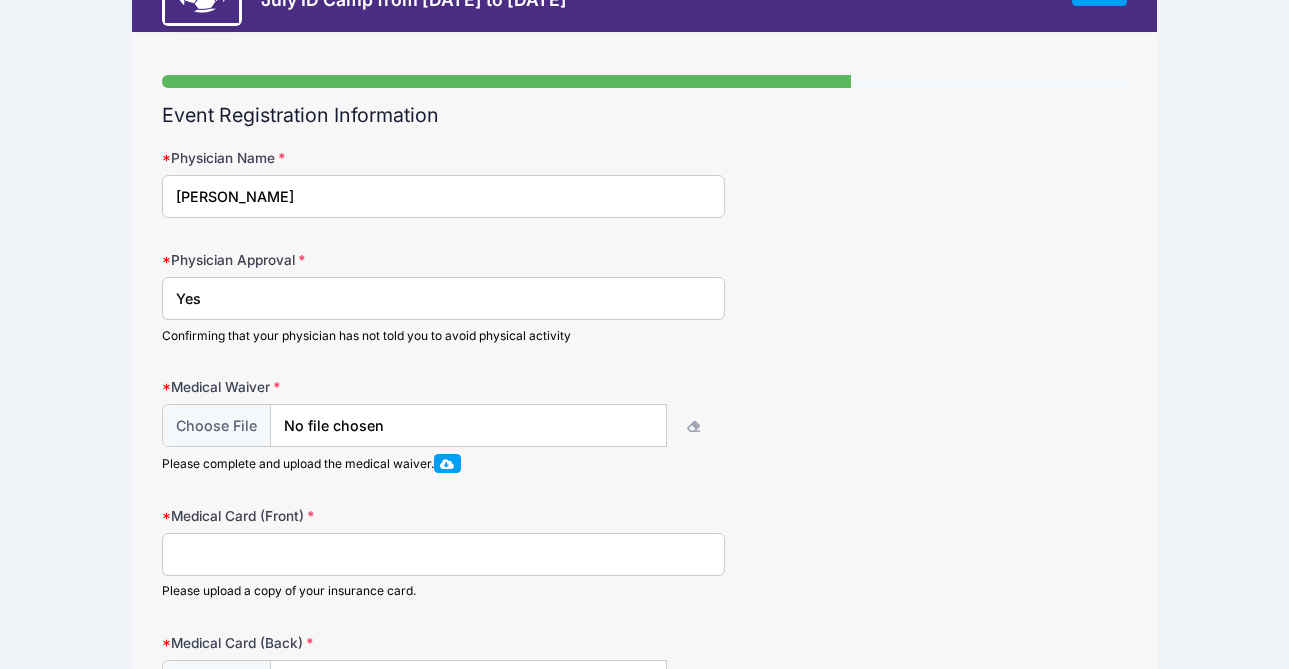 type on "Yes" 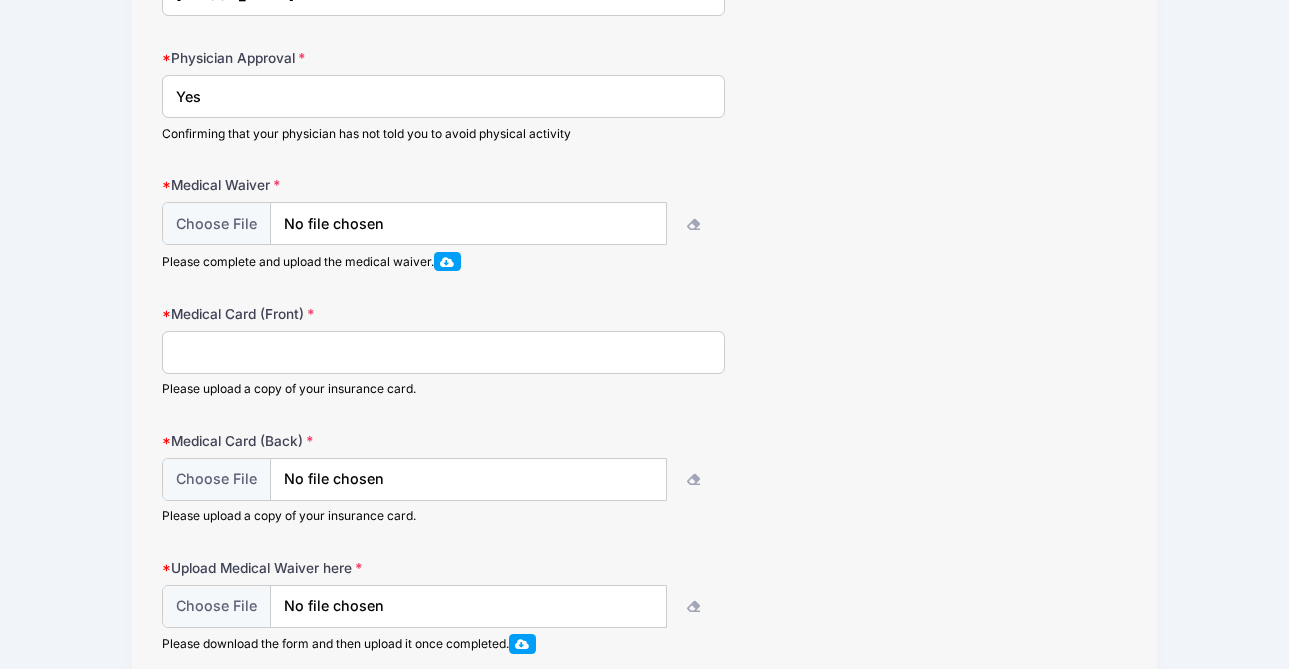 scroll, scrollTop: 316, scrollLeft: 0, axis: vertical 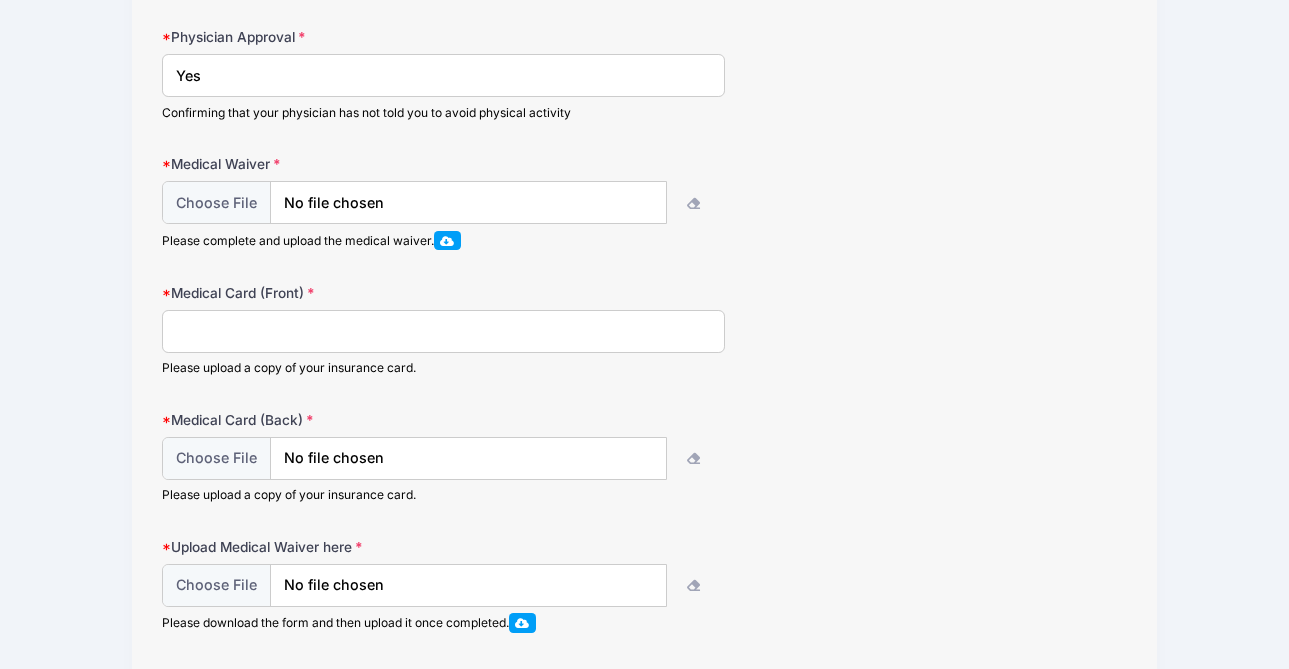 click on "Medical Card (Front)" at bounding box center (443, 331) 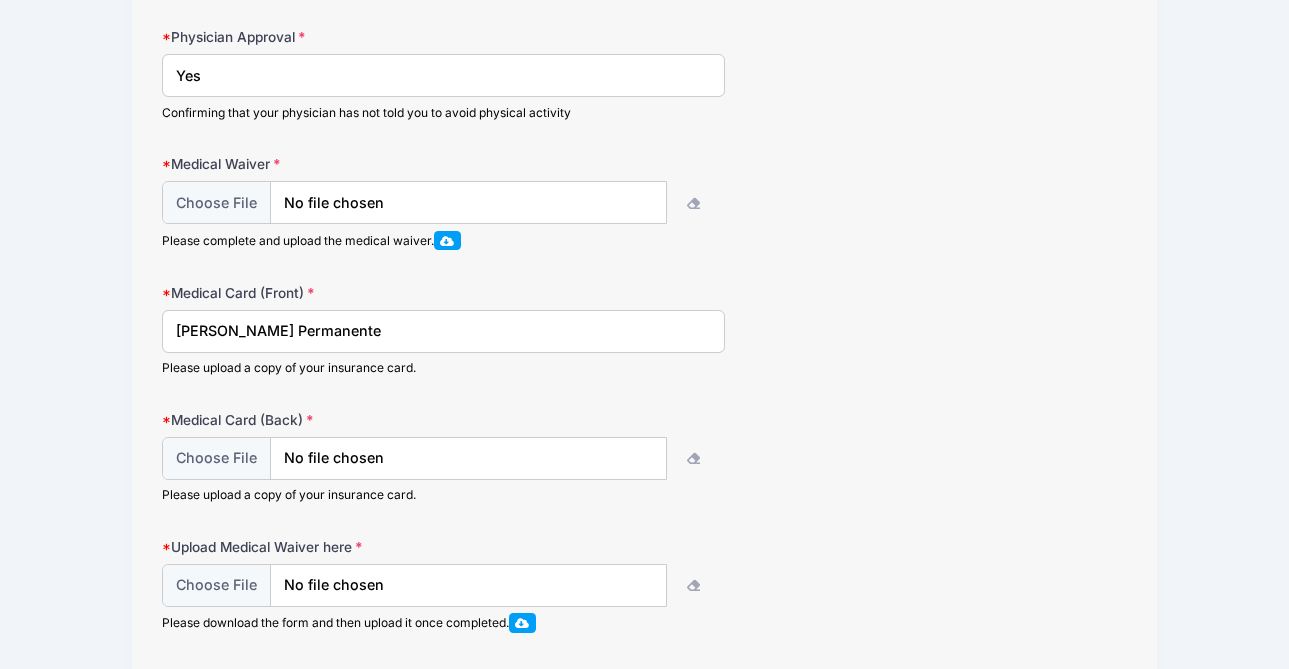 type on "Kaiser Permanente" 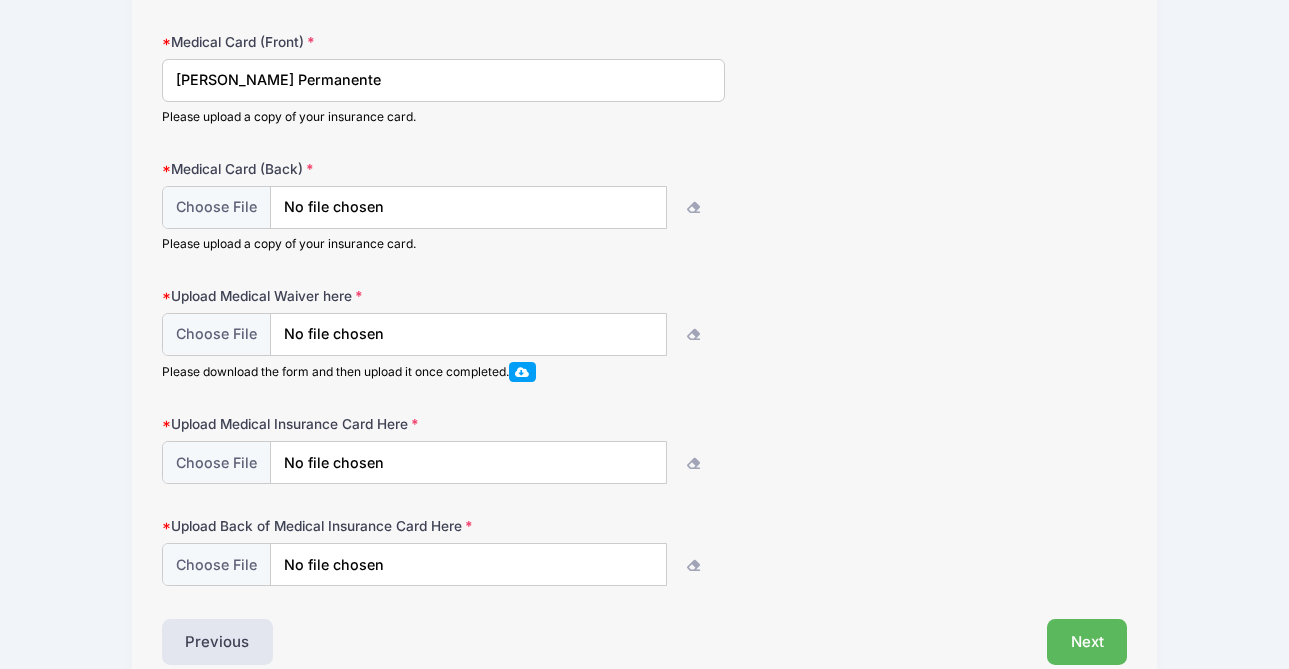 scroll, scrollTop: 571, scrollLeft: 0, axis: vertical 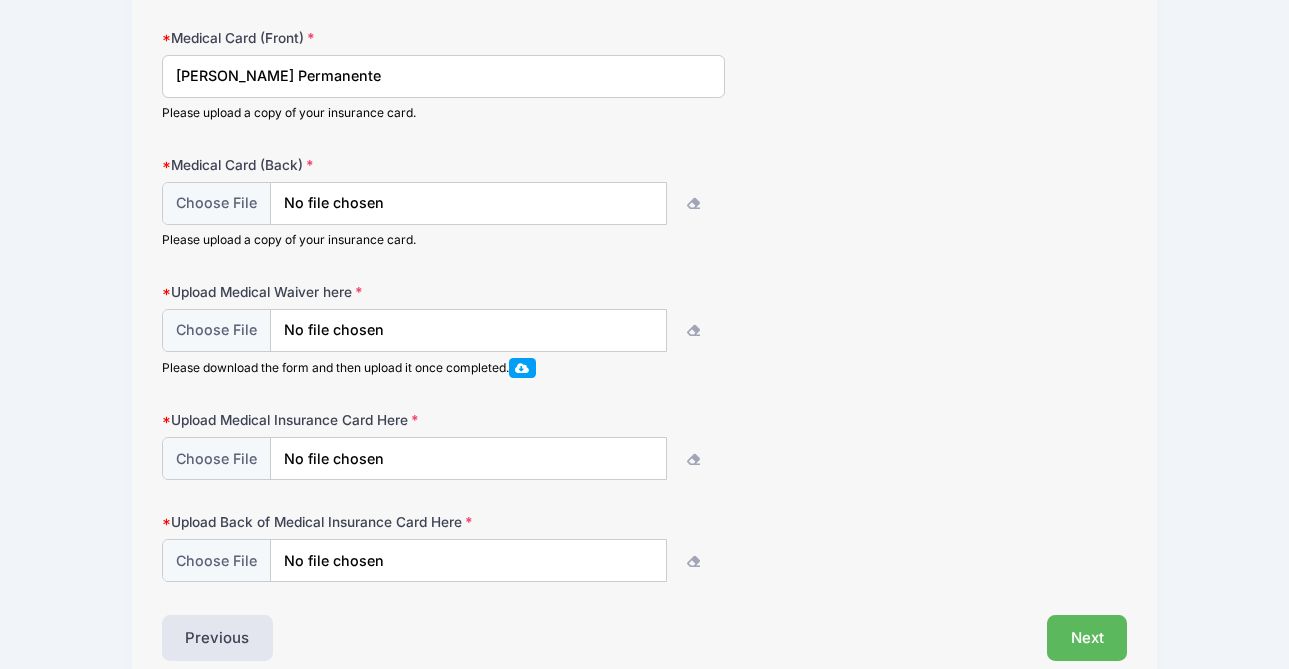 click at bounding box center (522, 367) 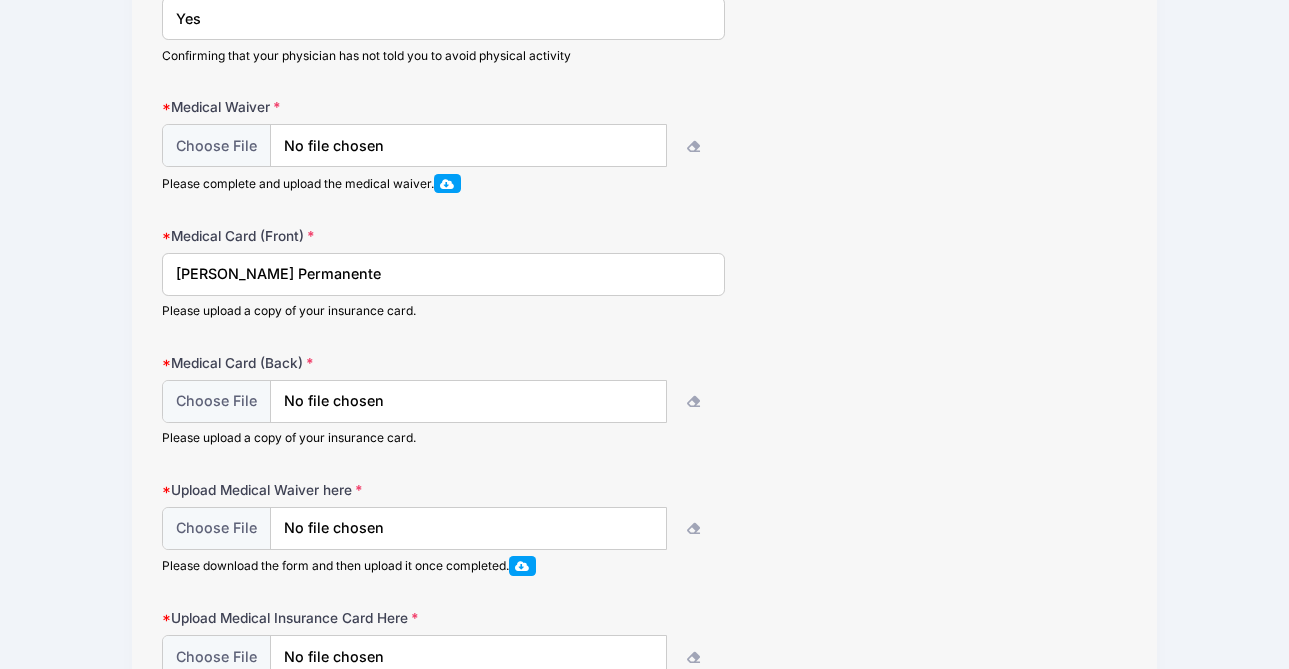 scroll, scrollTop: 373, scrollLeft: 0, axis: vertical 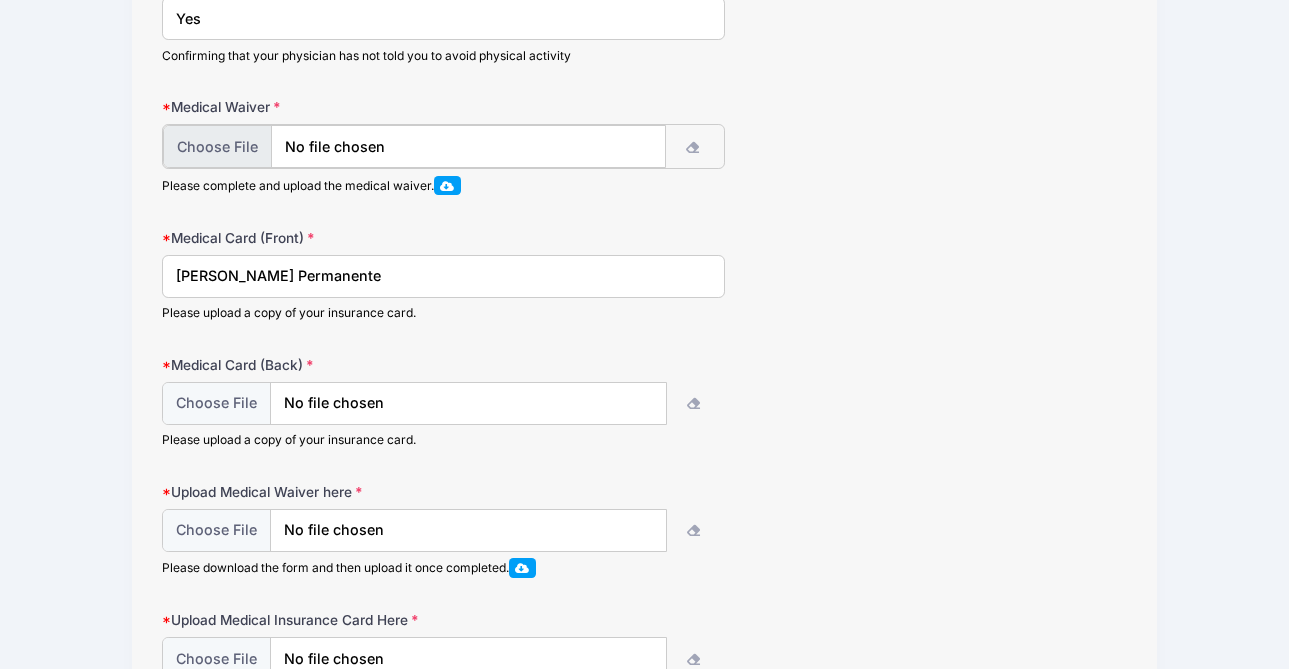 click at bounding box center (415, 146) 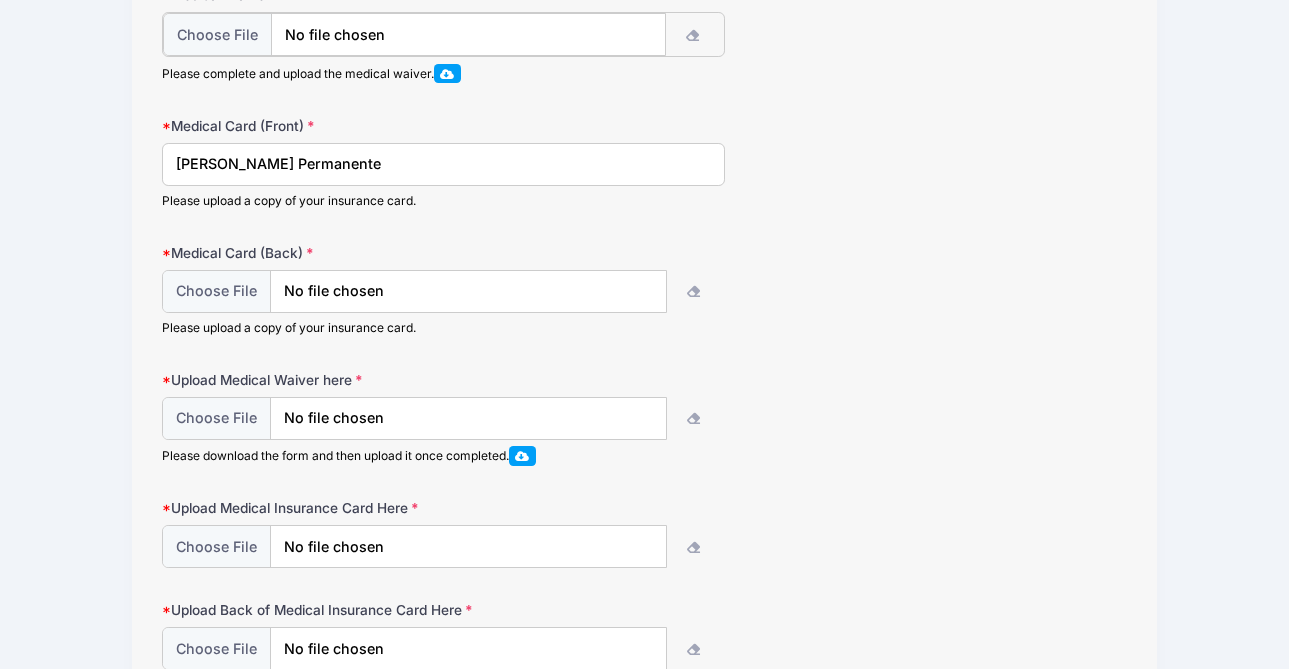 scroll, scrollTop: 501, scrollLeft: 0, axis: vertical 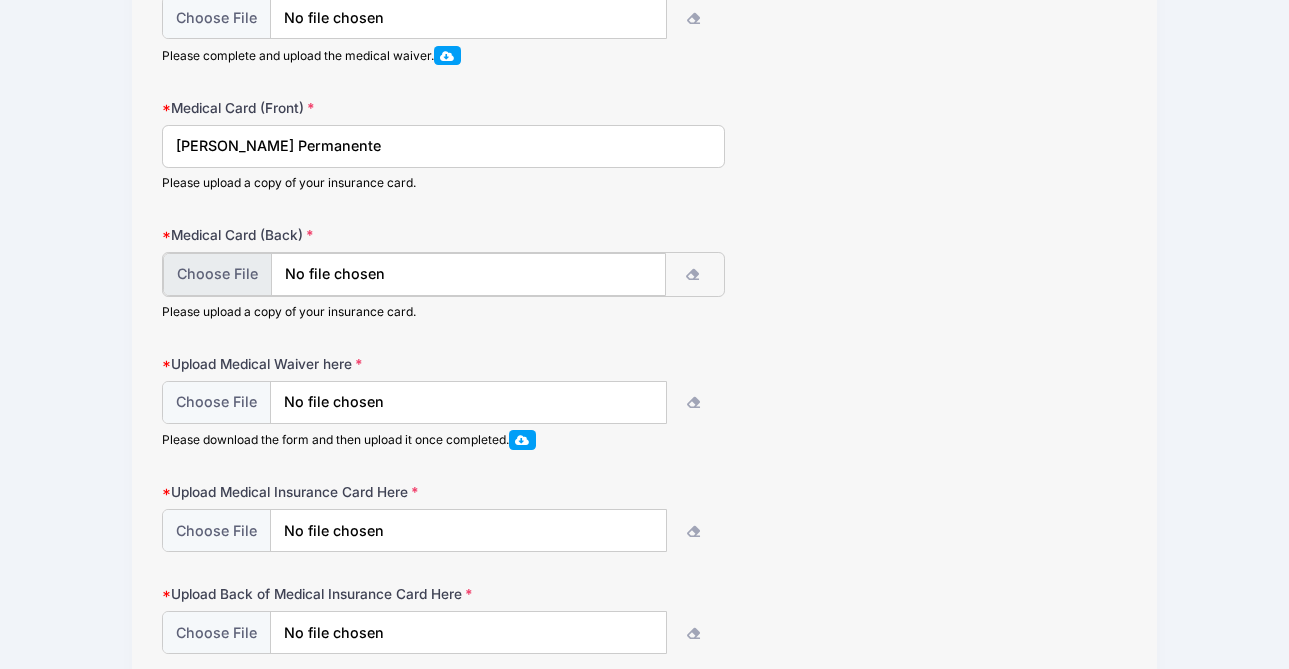 click at bounding box center [415, 274] 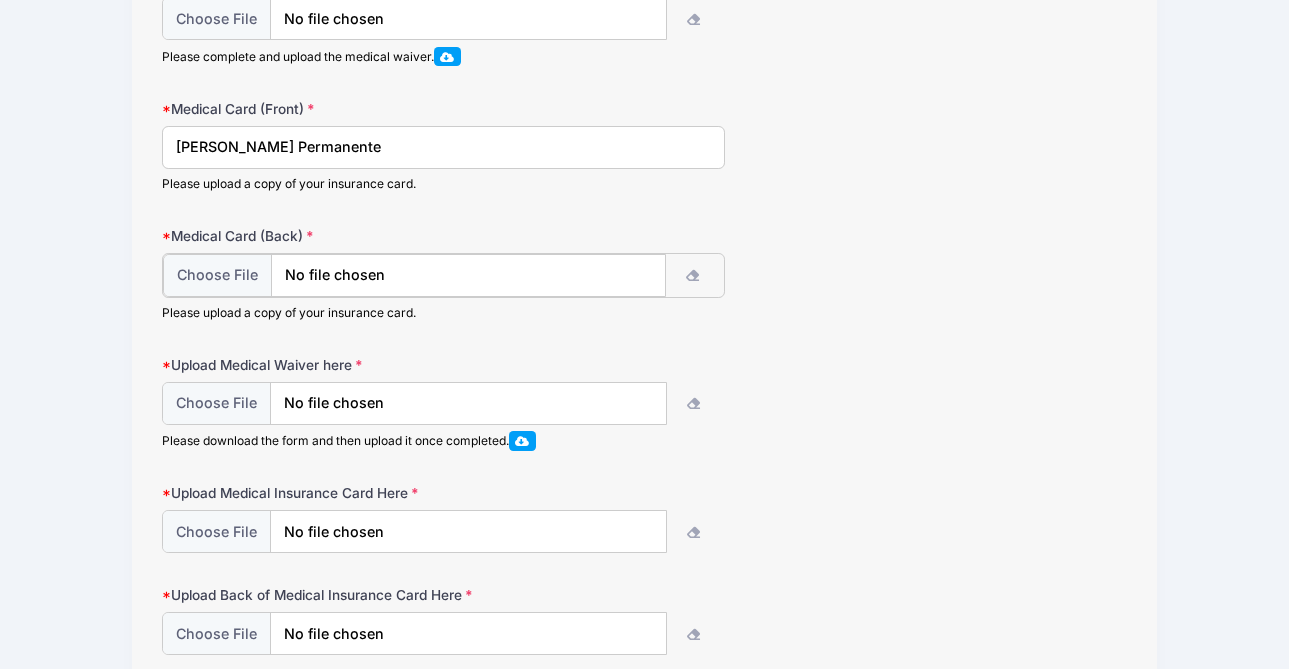 type on "C:\fakepath\Kaiser Foundation Health Plan.pdf" 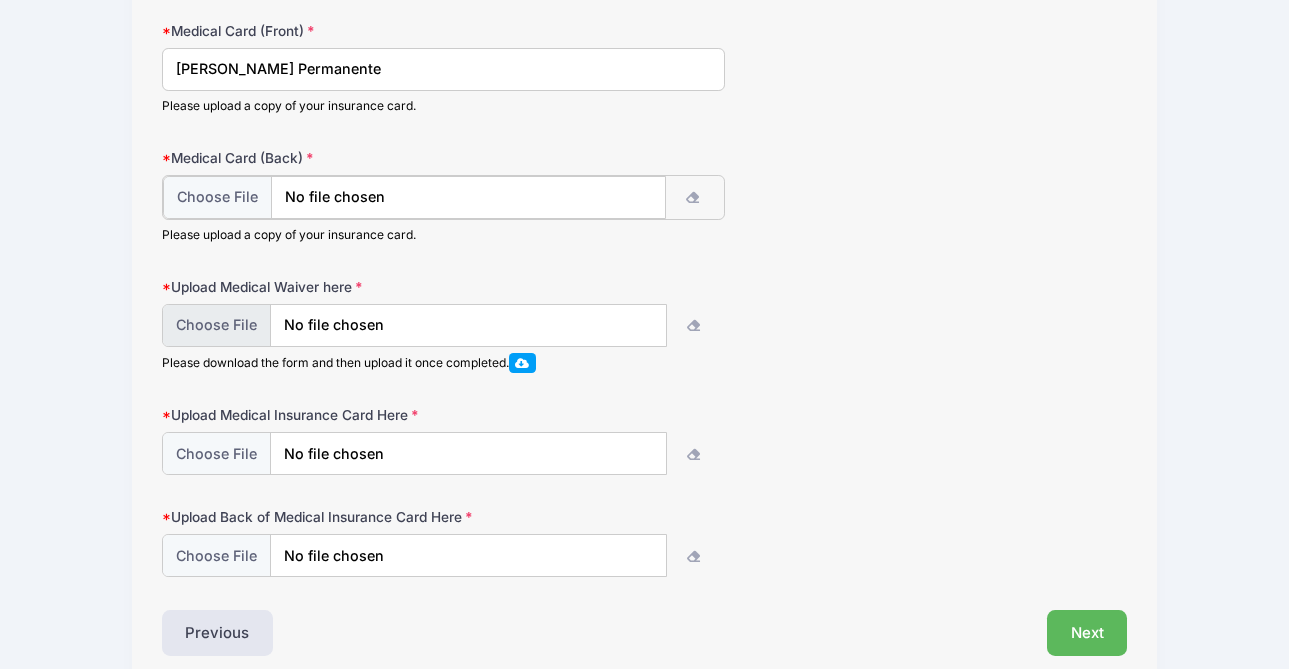 scroll, scrollTop: 603, scrollLeft: 0, axis: vertical 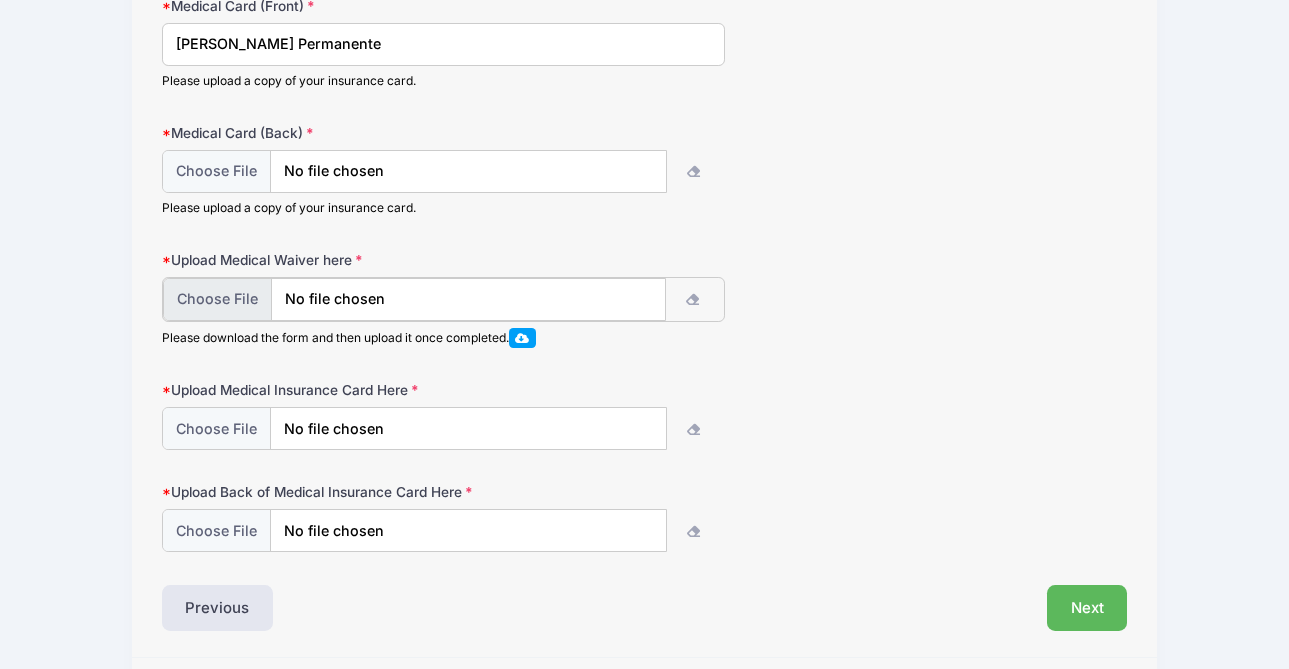 click at bounding box center (415, 299) 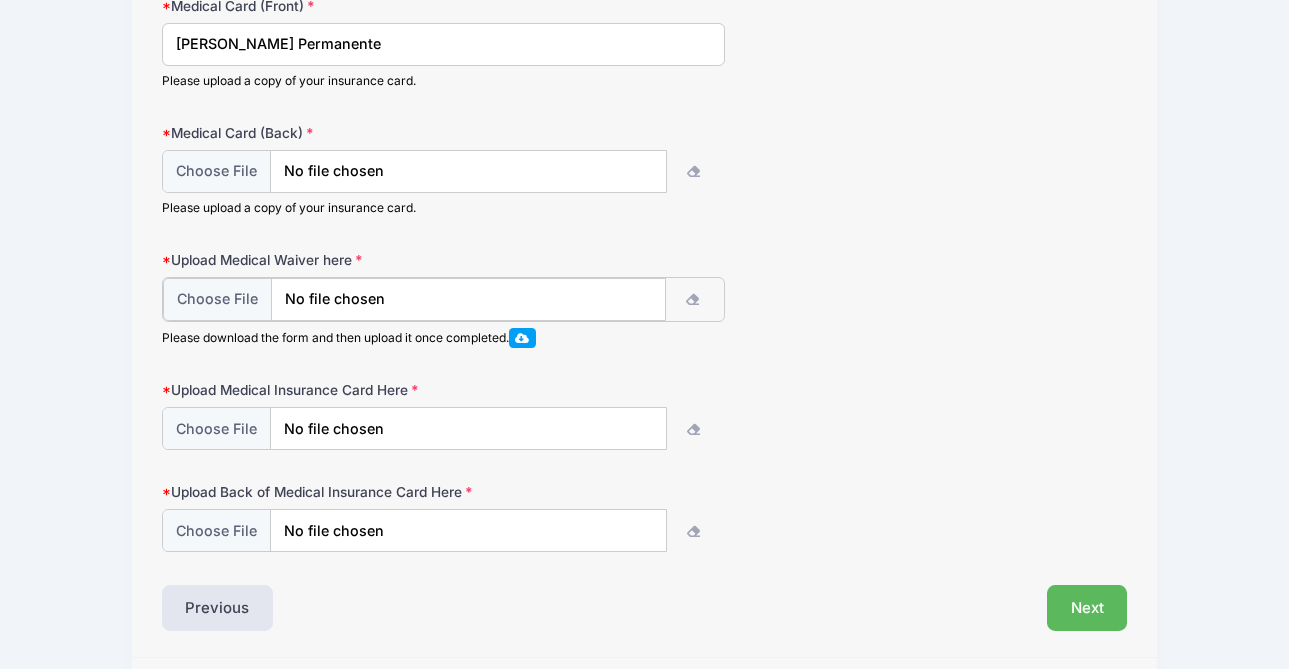 type on "C:\fakepath\Abigail Green.pdf" 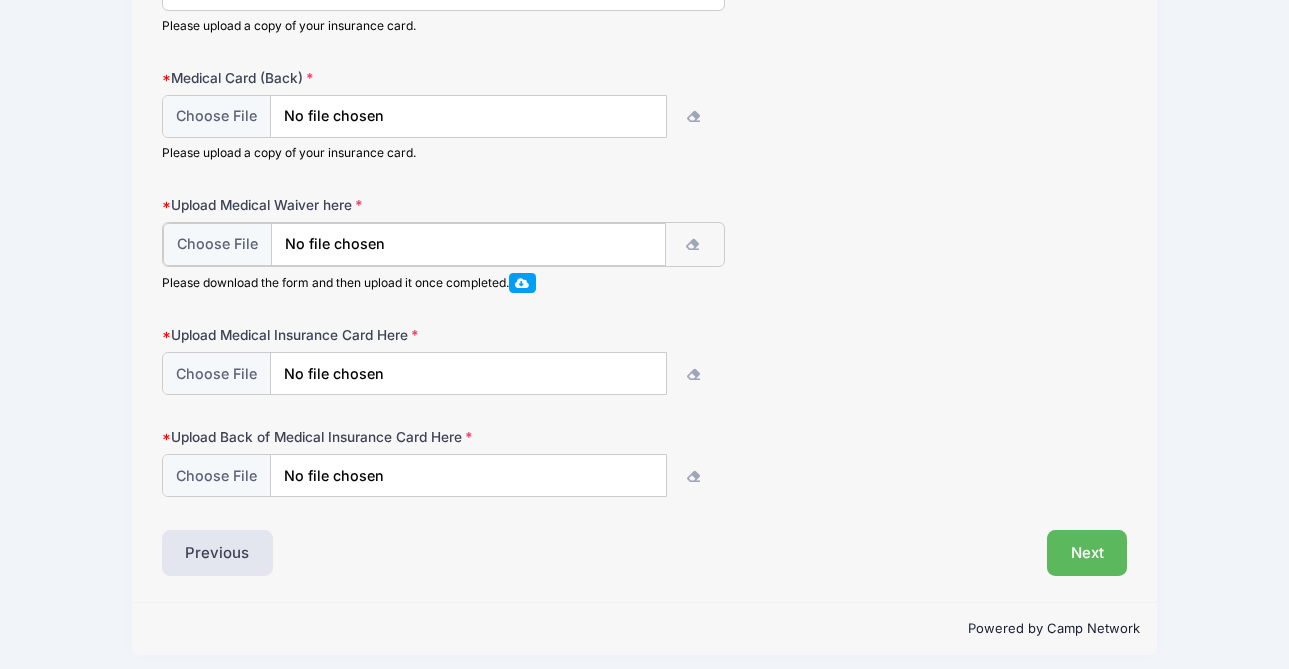 scroll, scrollTop: 669, scrollLeft: 0, axis: vertical 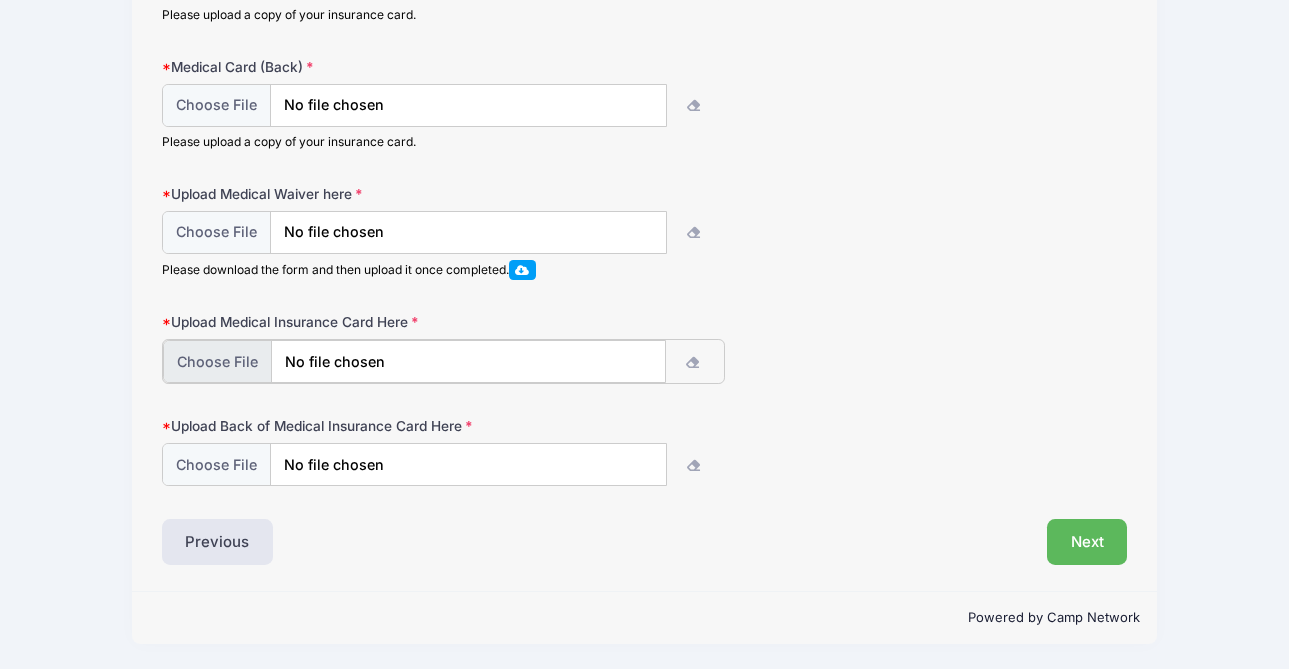 click at bounding box center (415, 361) 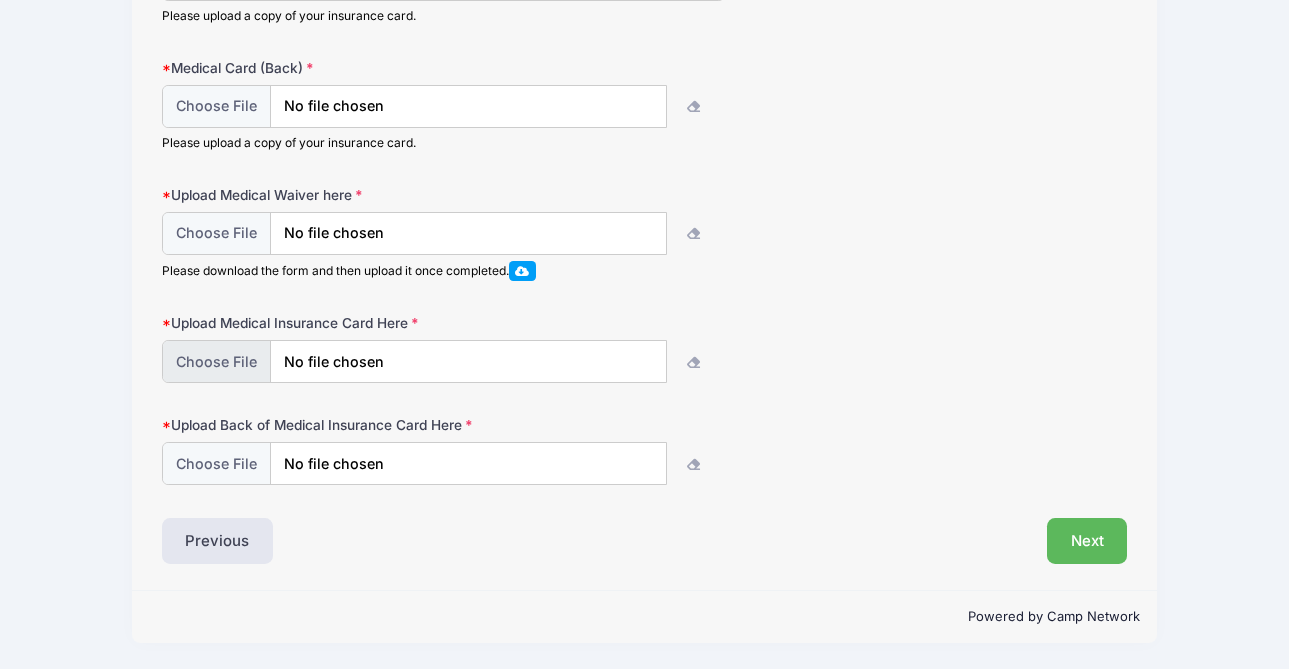 scroll, scrollTop: 667, scrollLeft: 0, axis: vertical 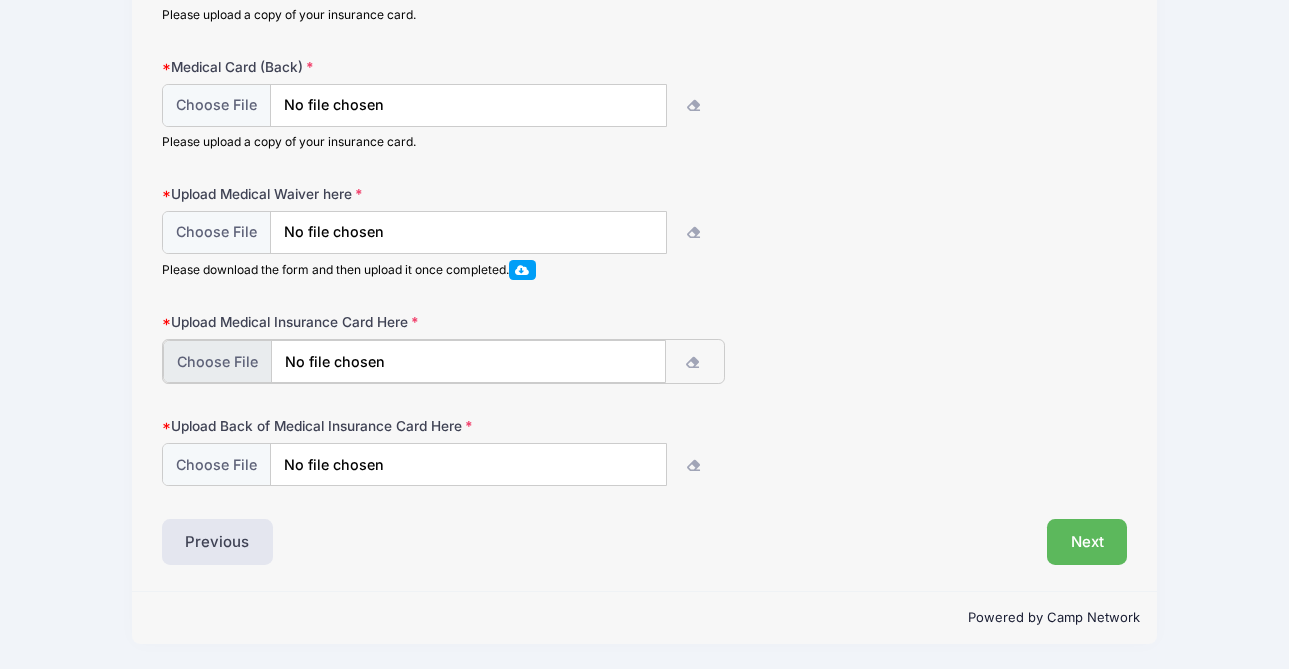 type on "C:\fakepath\Kaiser Foundation Health Plan.pdf" 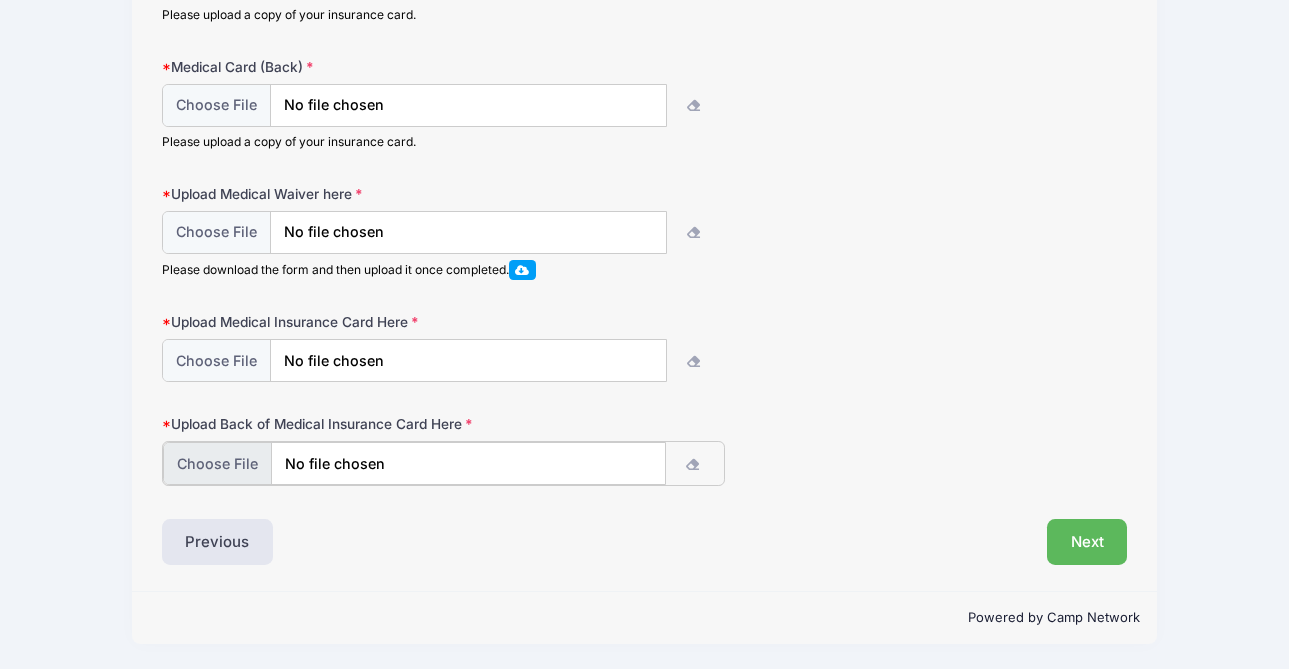 click at bounding box center [415, 463] 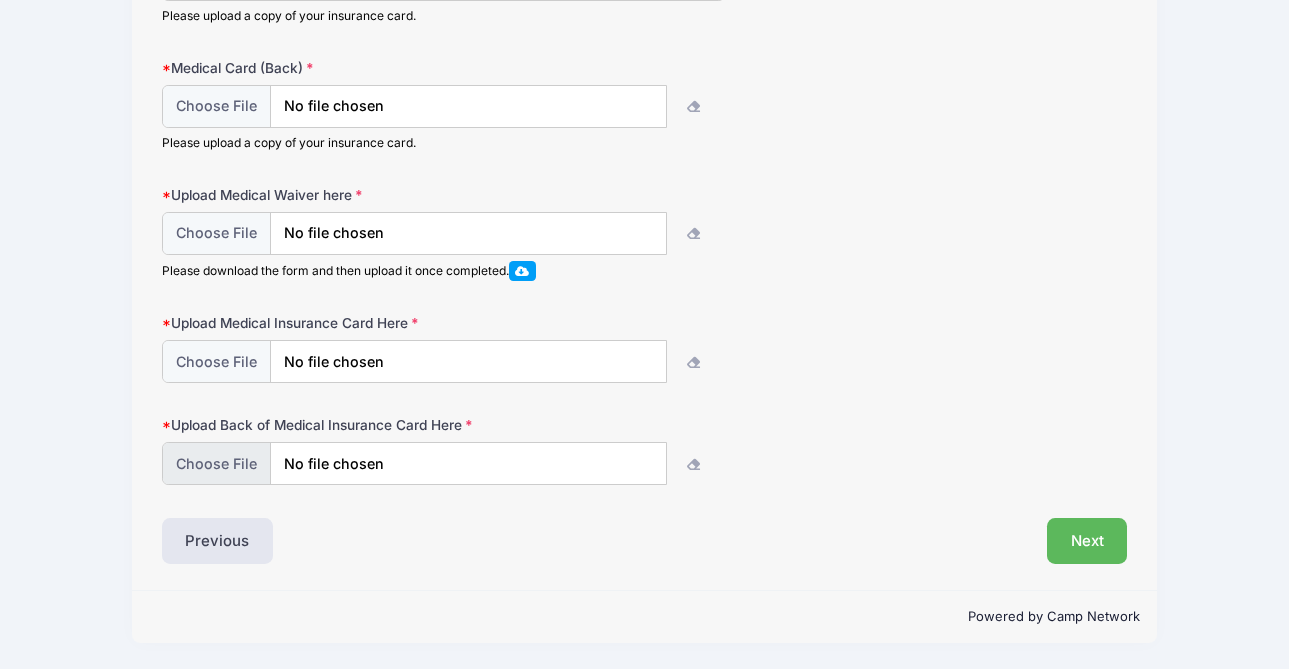 scroll, scrollTop: 667, scrollLeft: 0, axis: vertical 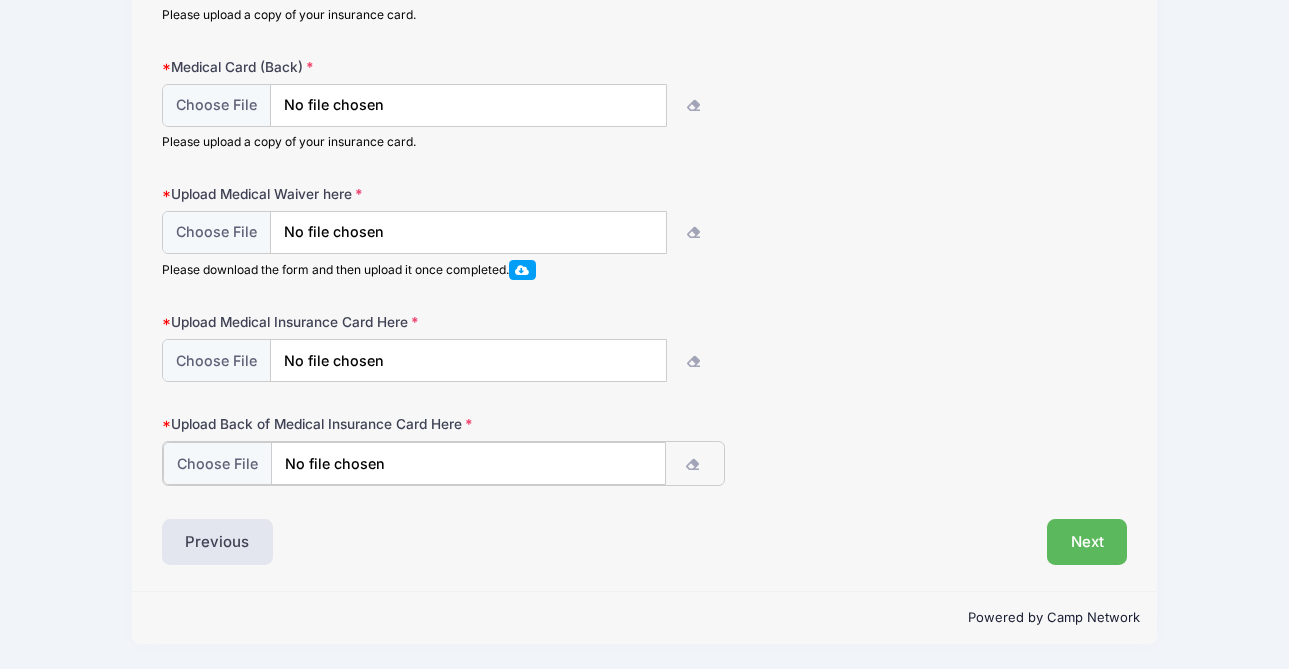 type on "C:\fakepath\Kaiser Foundation Health Plan.pdf" 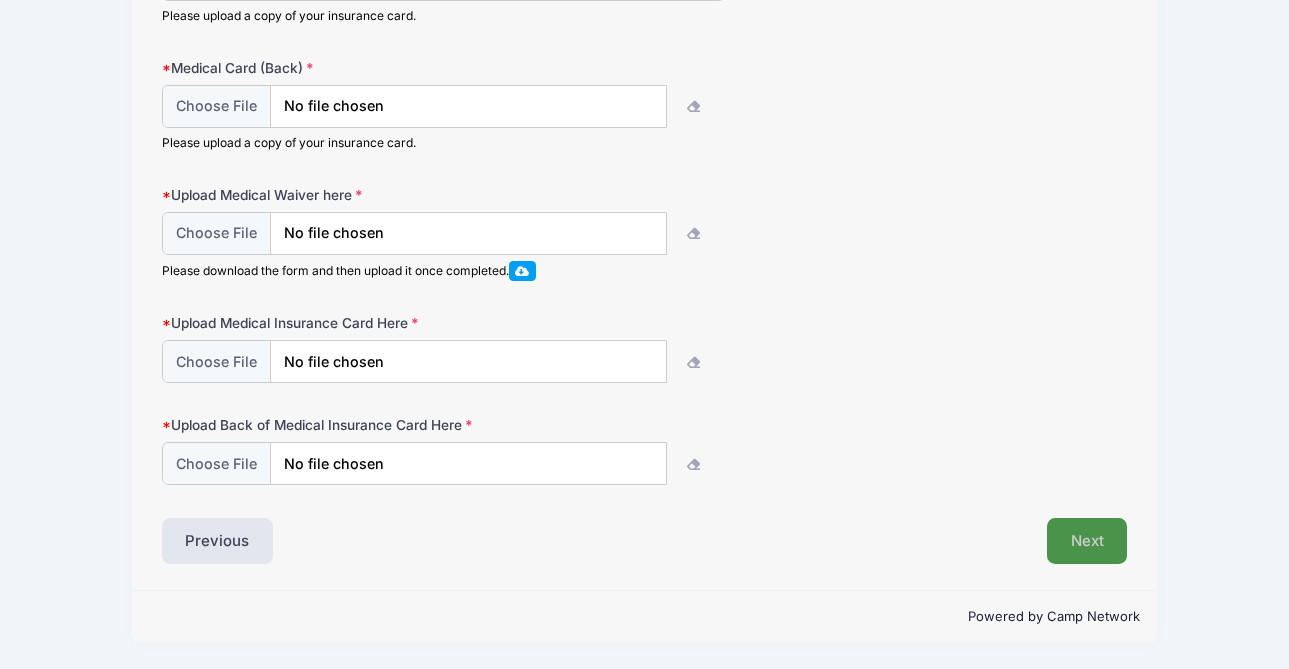 scroll, scrollTop: 667, scrollLeft: 0, axis: vertical 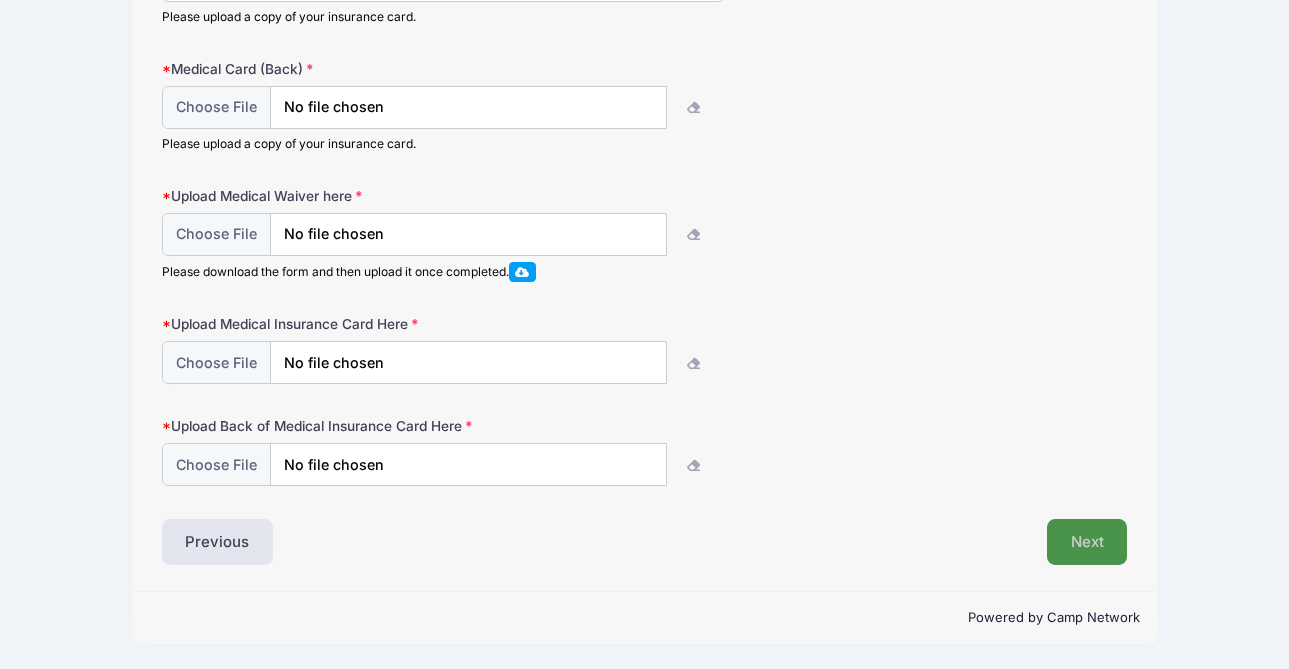 click on "Next" at bounding box center [1087, 542] 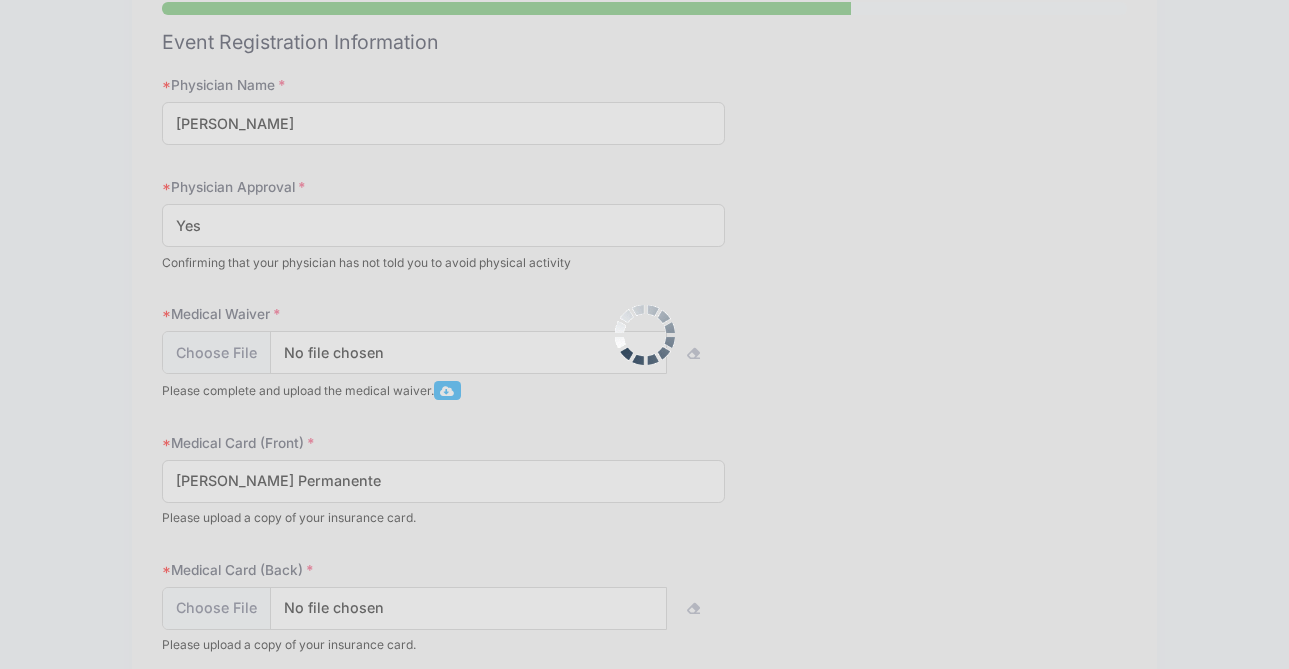 scroll, scrollTop: 0, scrollLeft: 0, axis: both 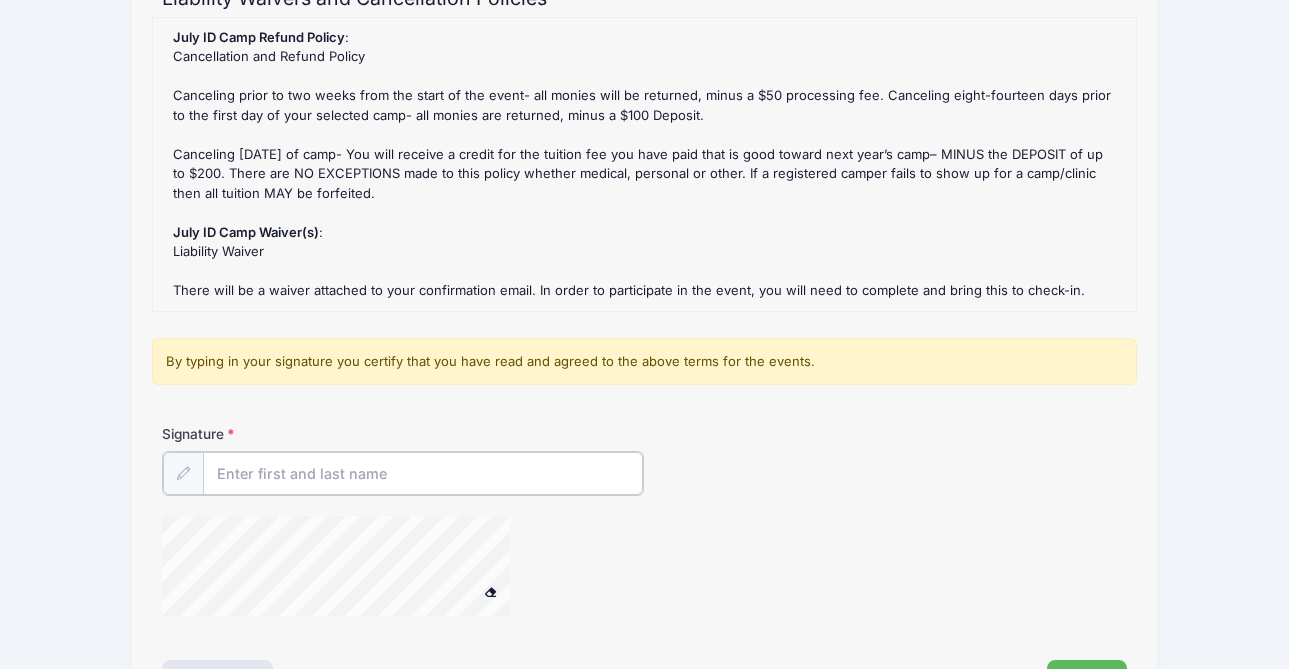 click on "Signature" at bounding box center [423, 473] 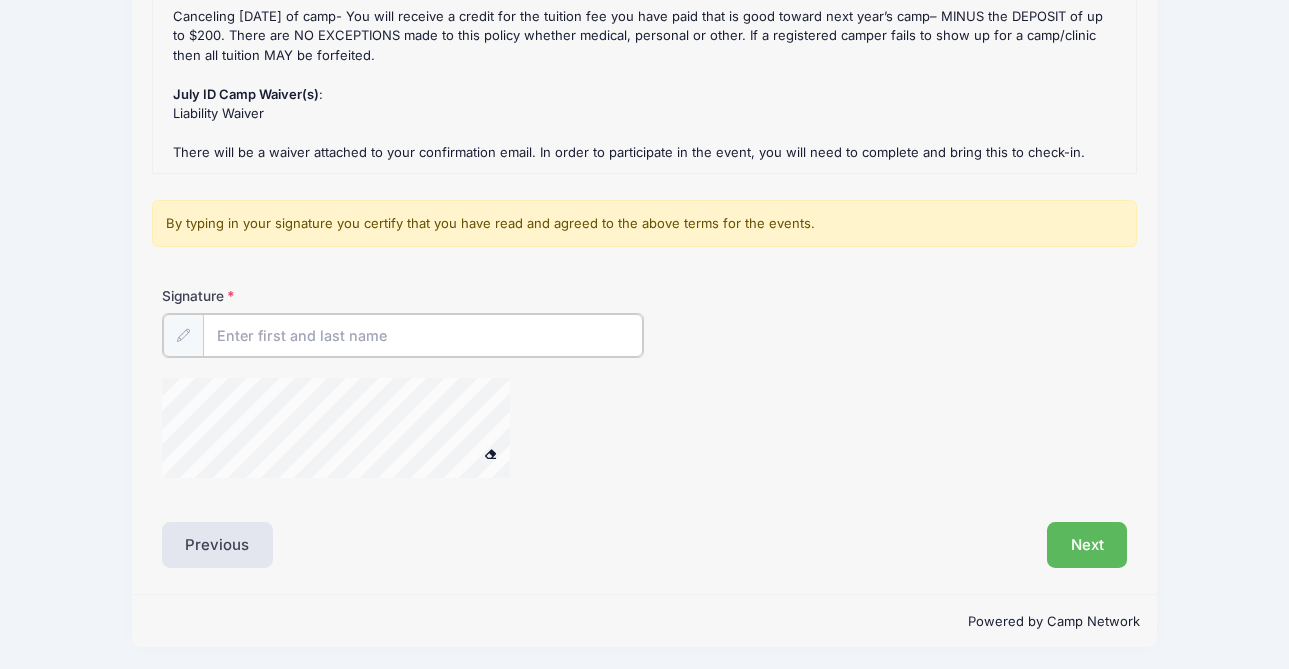scroll, scrollTop: 345, scrollLeft: 0, axis: vertical 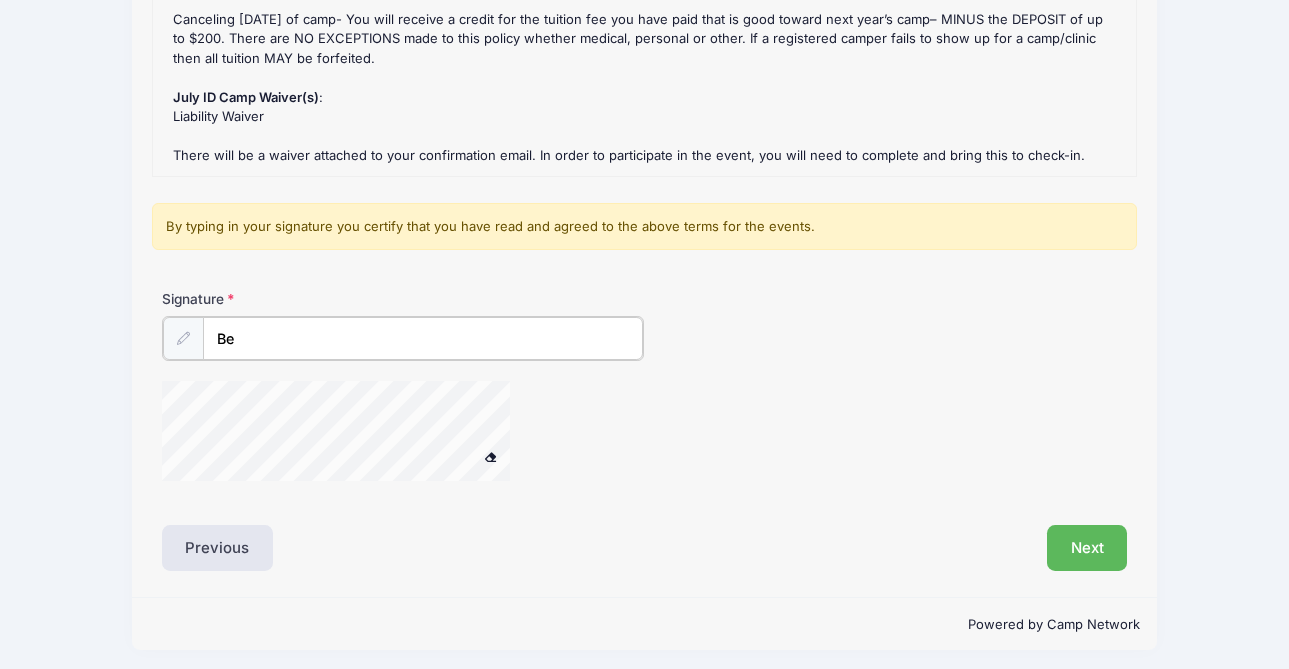 type on "B" 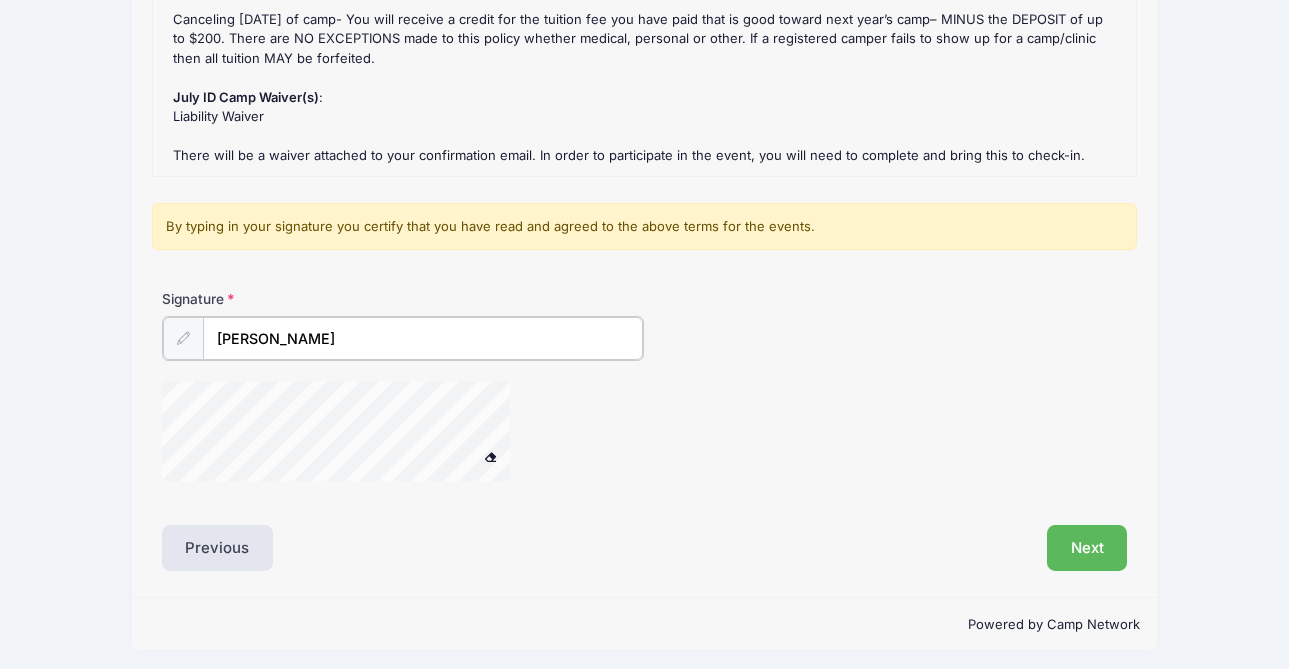 type on "Beth Green" 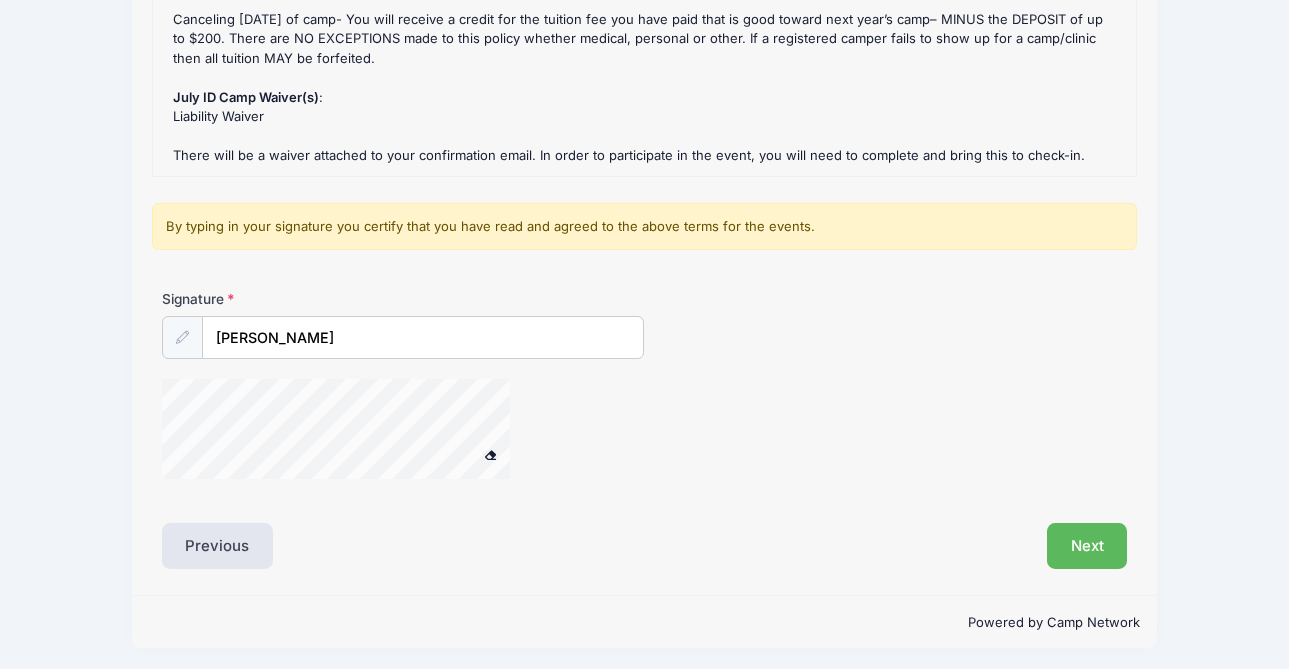 click on "Step  6 /7
Step 1
Step 2
Step 3
Step 4
Step 5
Policies
Summary
Participant Information
Camper's First Name
Abigail
Camper's Last Name
Green
NN" at bounding box center [644, 188] 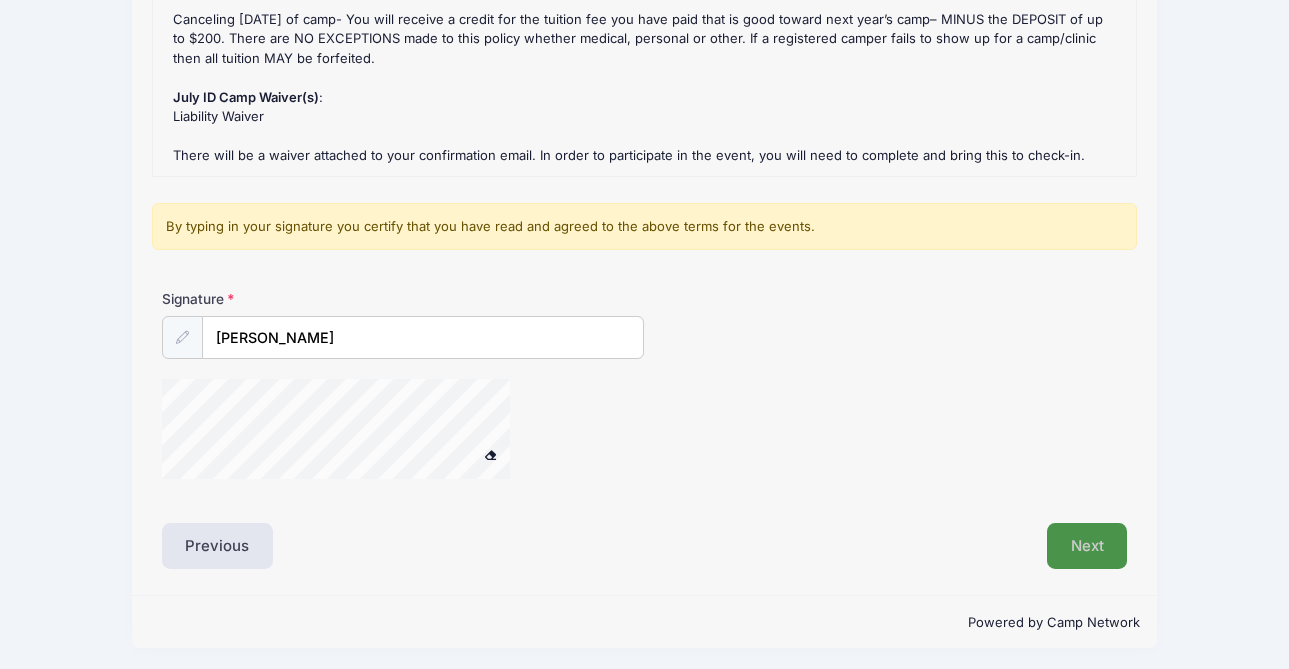 click on "Next" at bounding box center [1087, 546] 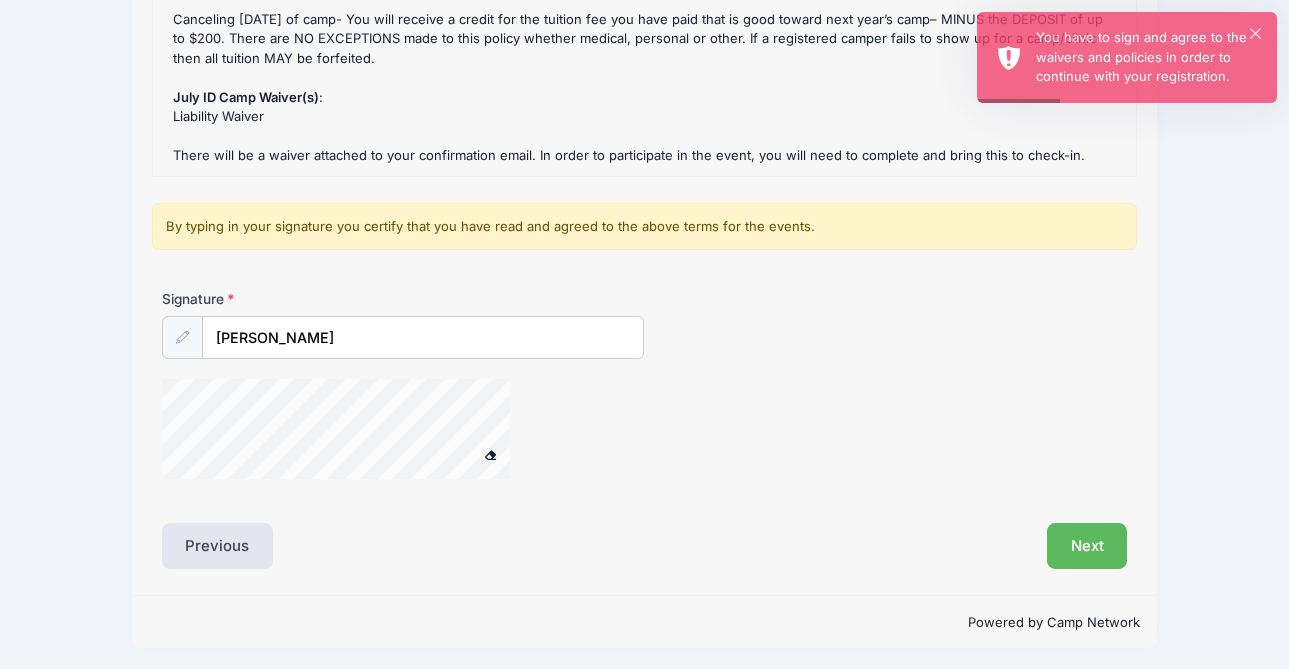 click at bounding box center (491, 454) 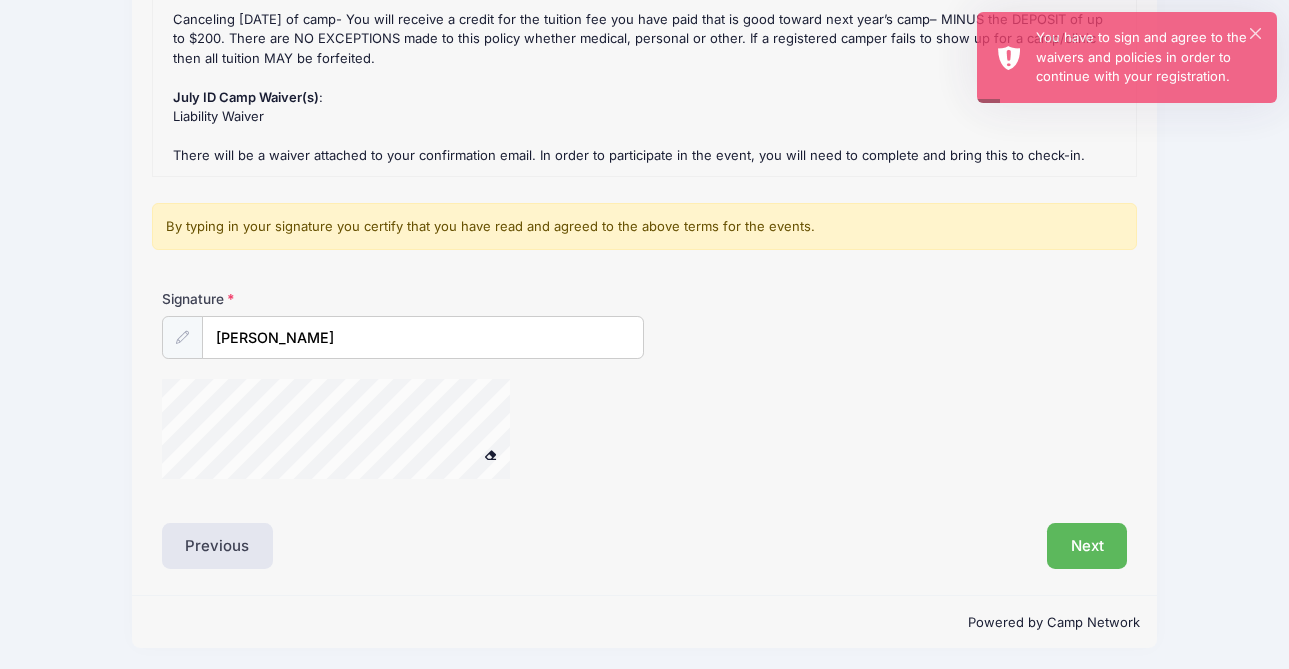click at bounding box center [490, 454] 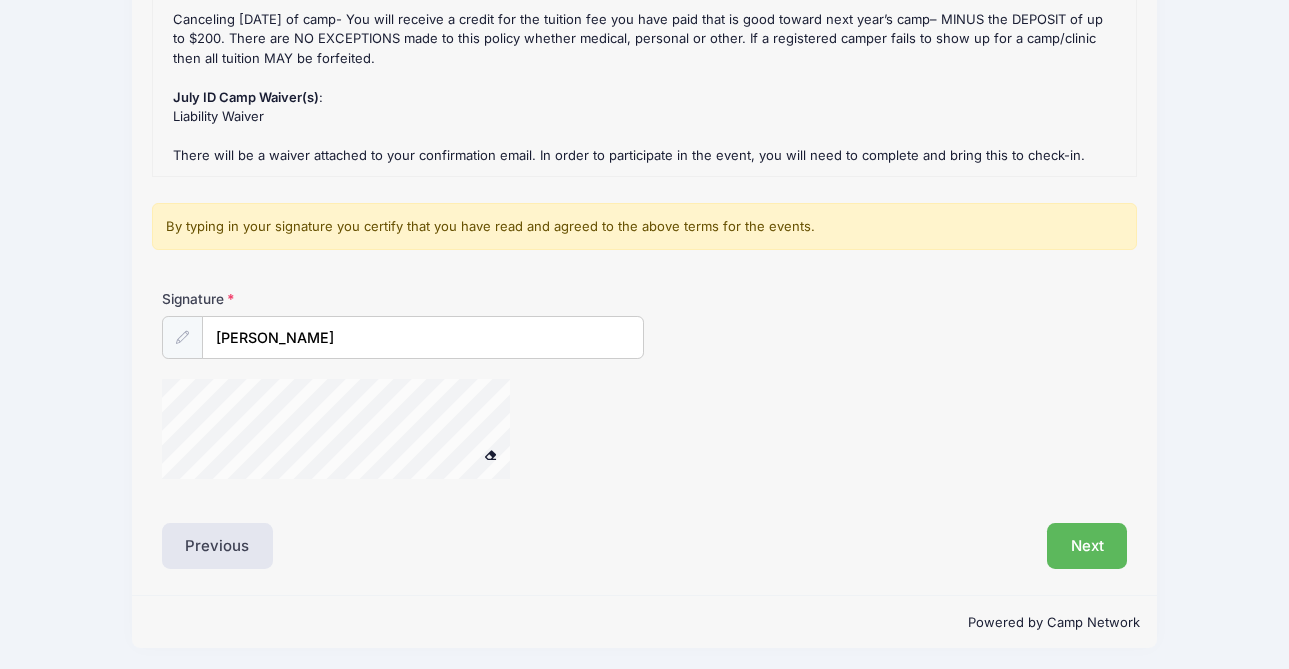 click on "Signature
Beth Green" at bounding box center [644, 393] 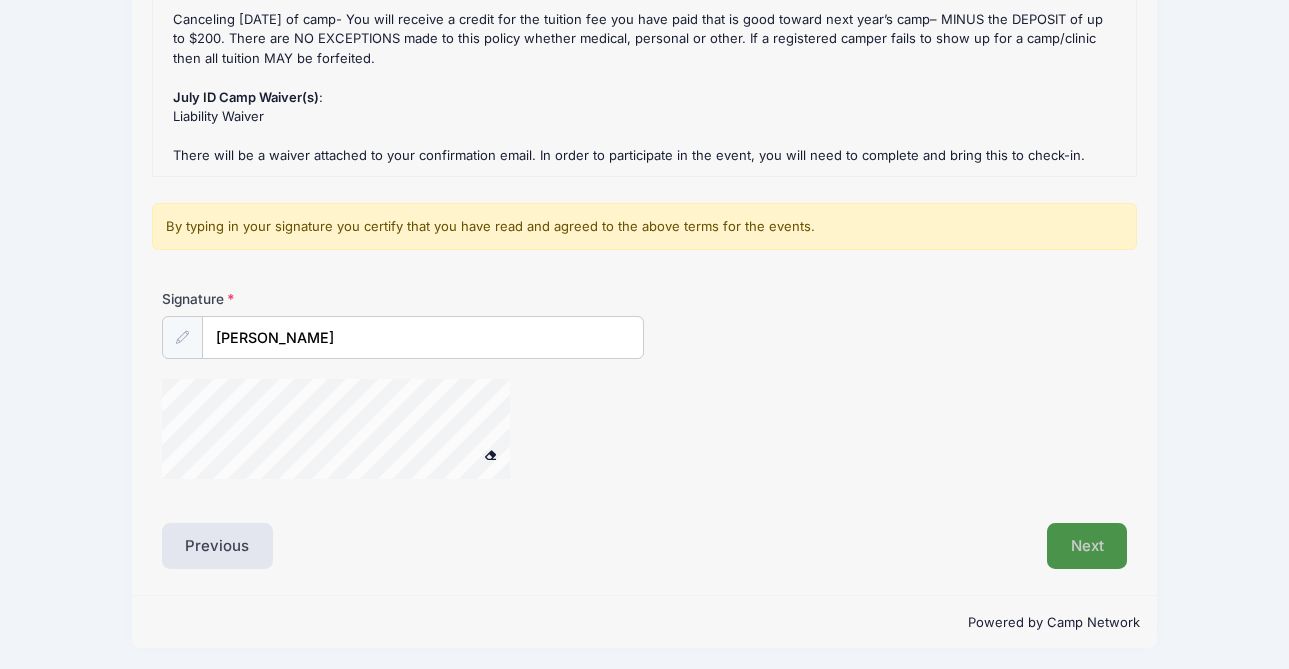 click on "Next" at bounding box center [1087, 546] 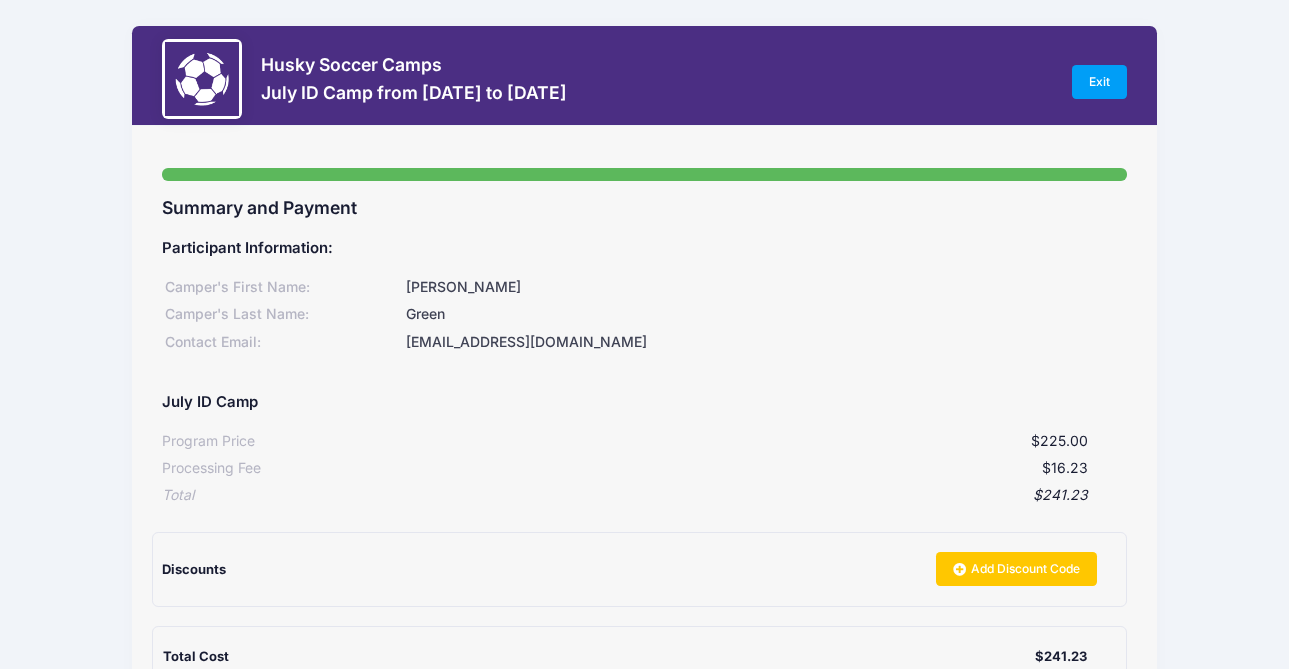 scroll, scrollTop: 246, scrollLeft: 0, axis: vertical 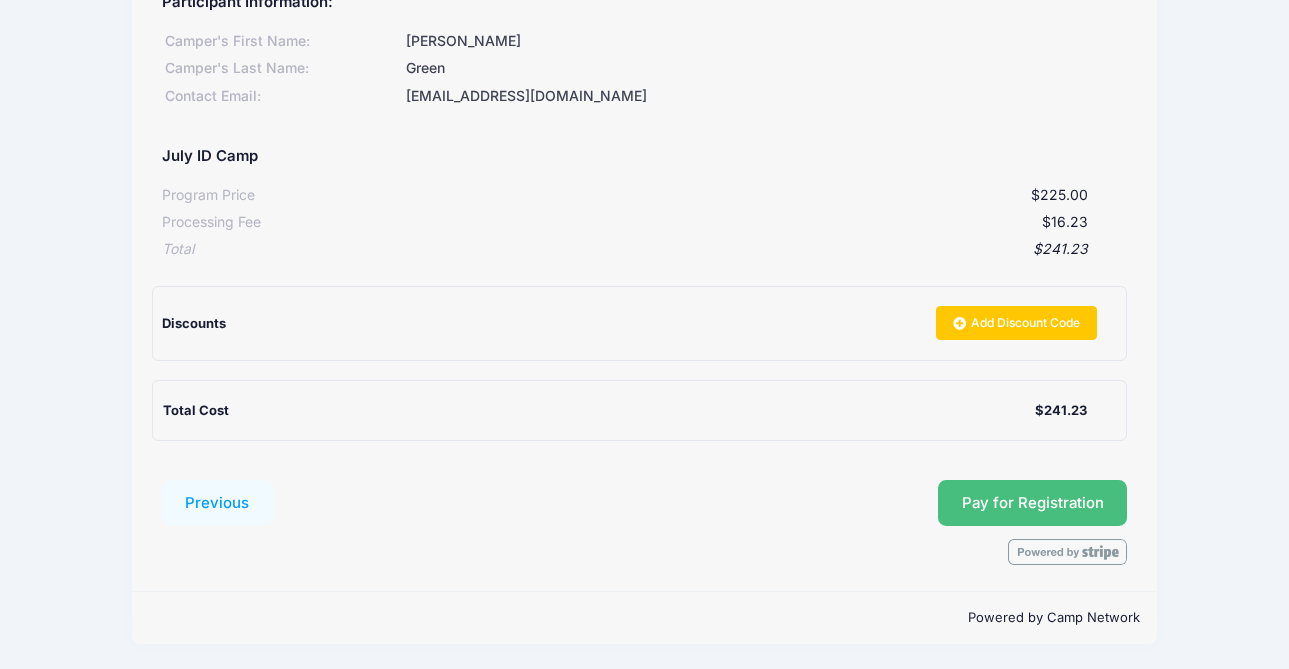 click on "Pay for Registration" at bounding box center [1033, 503] 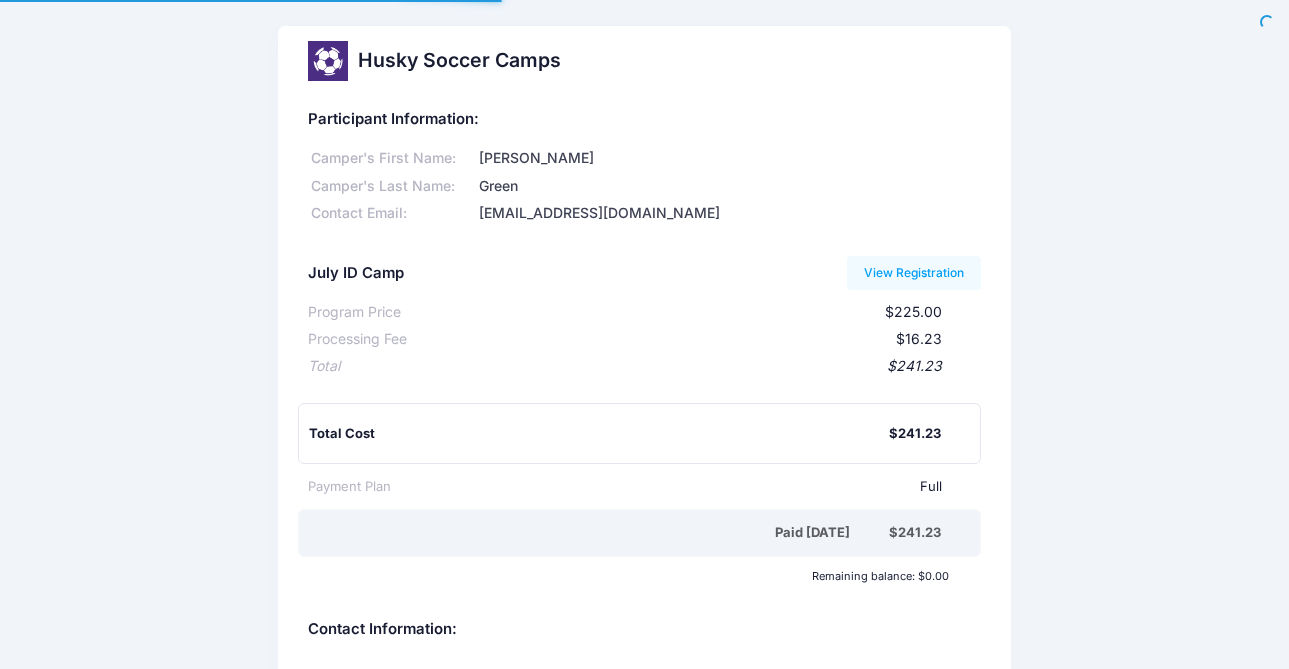 scroll, scrollTop: 0, scrollLeft: 0, axis: both 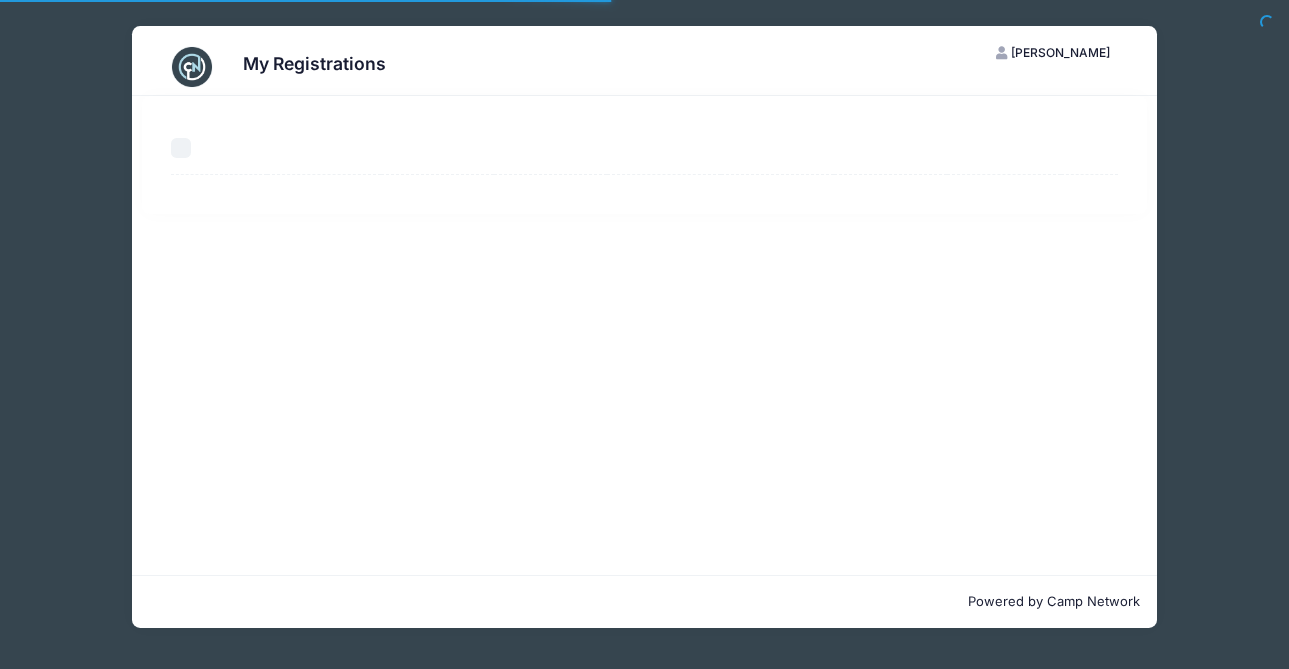 select on "50" 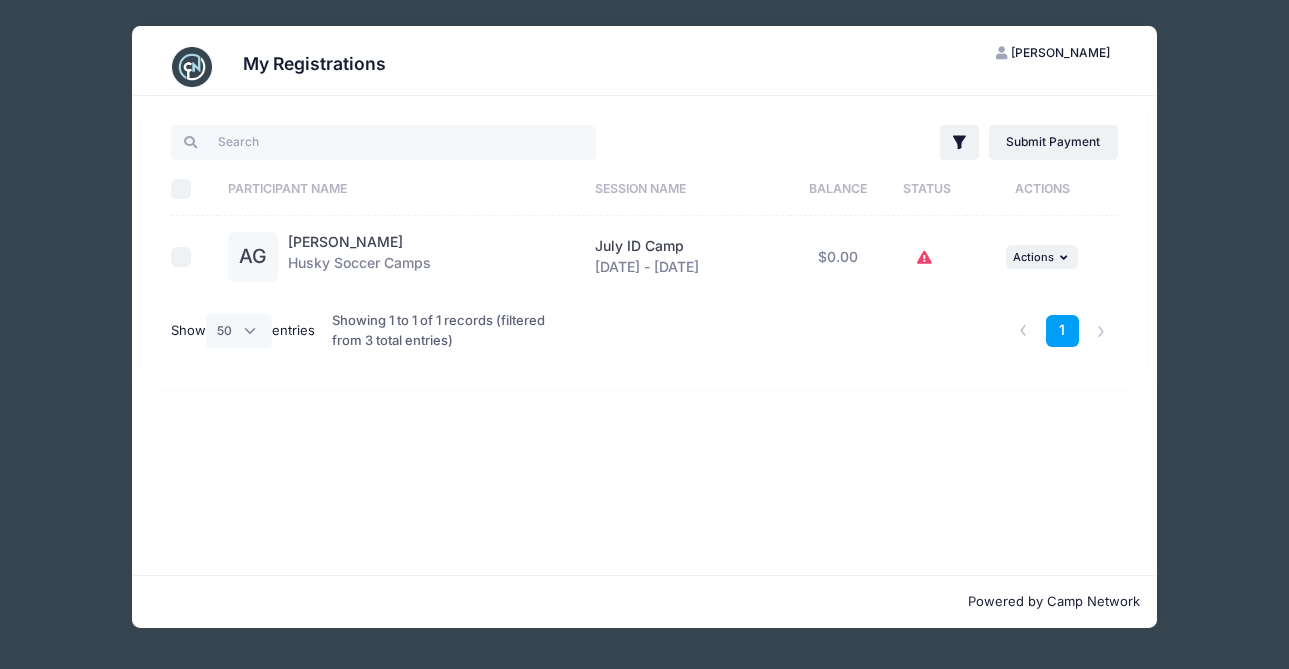 click 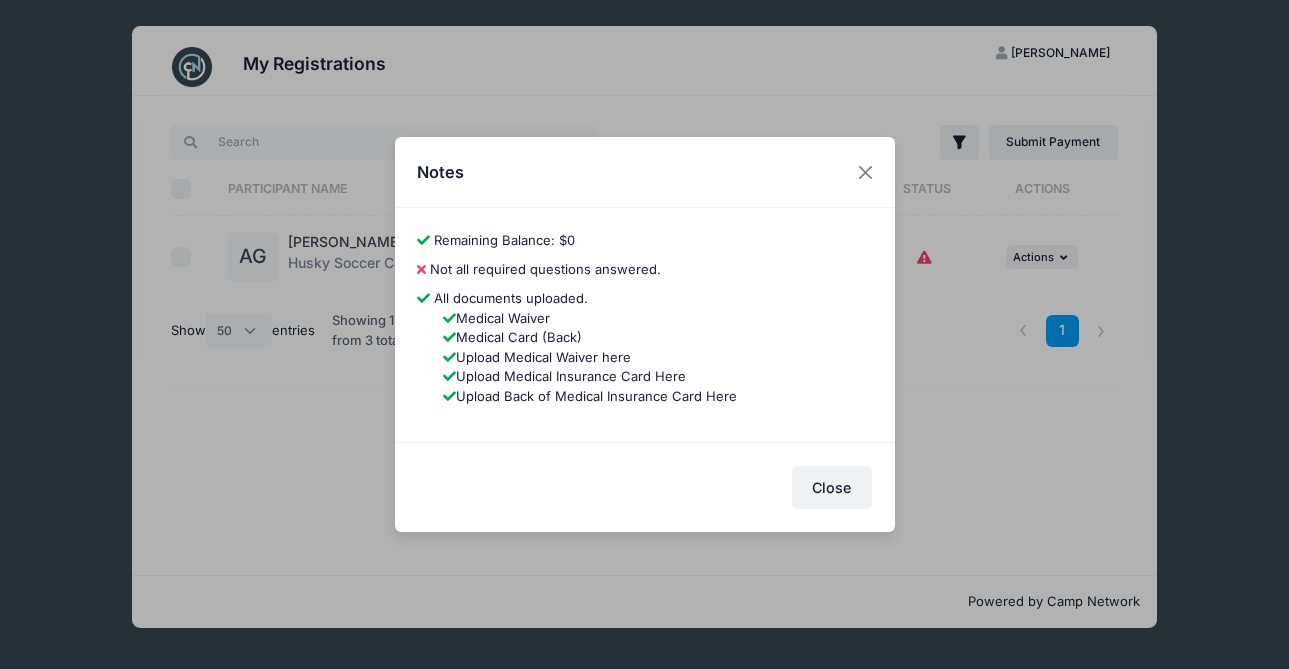 click on "336132b844c3c661
Abigail Green
Remaining Balance:
$0
Pay Balance
Not all required questions answered.
All documents uploaded.
Medical Waiver  Medical Card (Back)  Upload Medical Waiver here  Upload Medical Insurance Card Here  Upload Back of Medical Insurance Card Here" at bounding box center (645, 325) 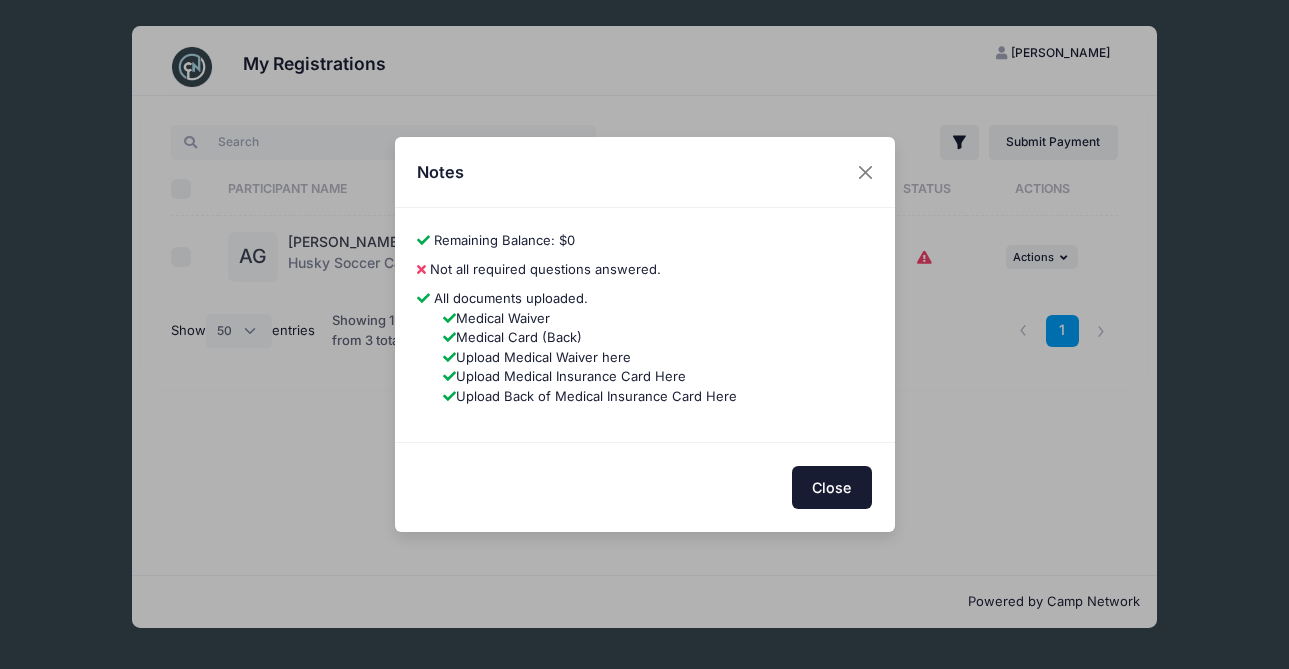click on "Close" at bounding box center (832, 487) 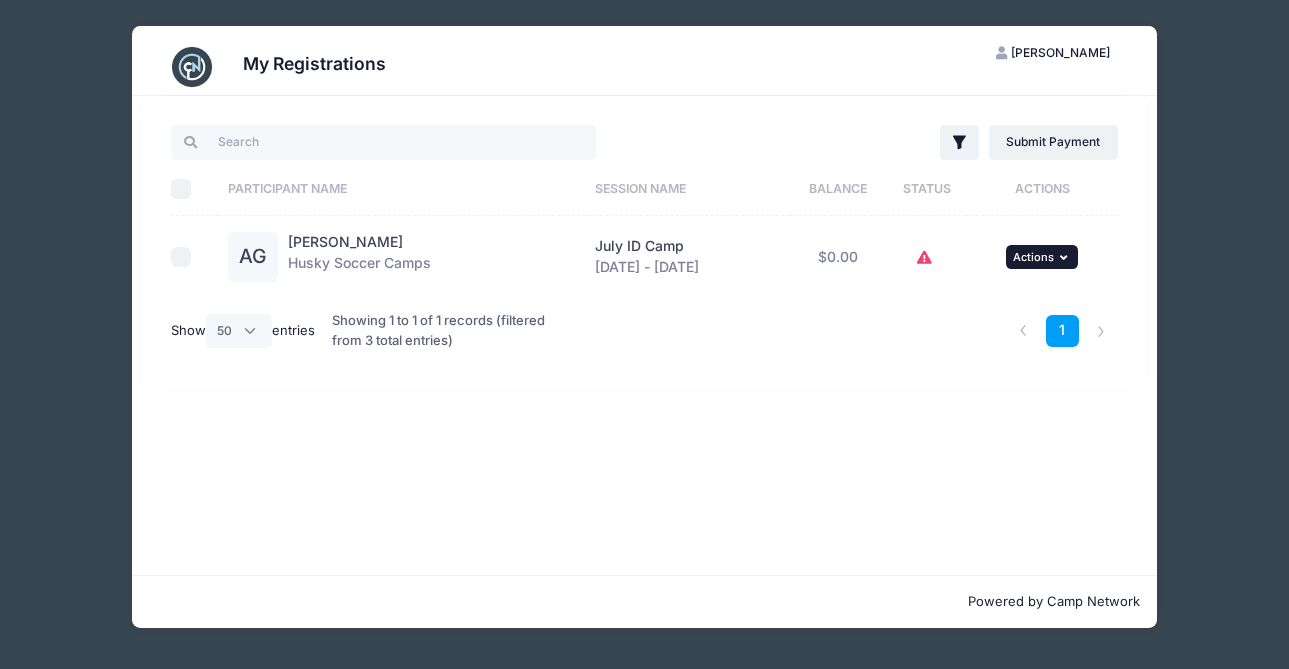 click at bounding box center (1066, 257) 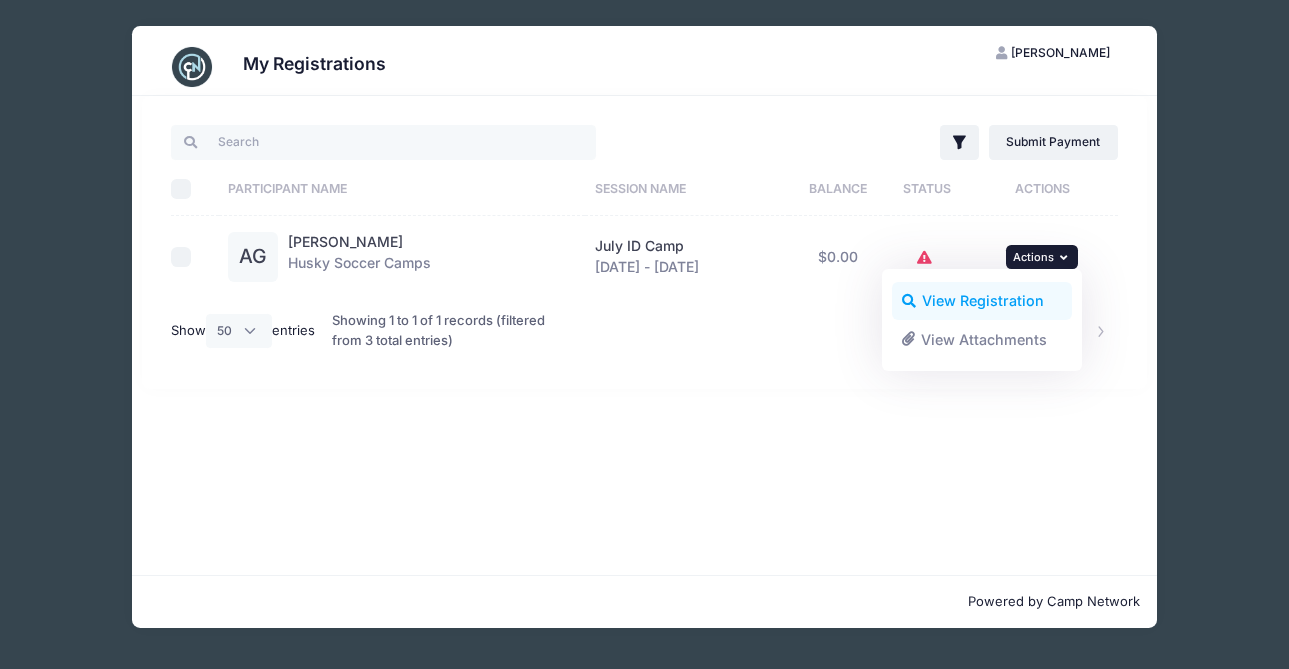 click on "View Registration" at bounding box center [982, 301] 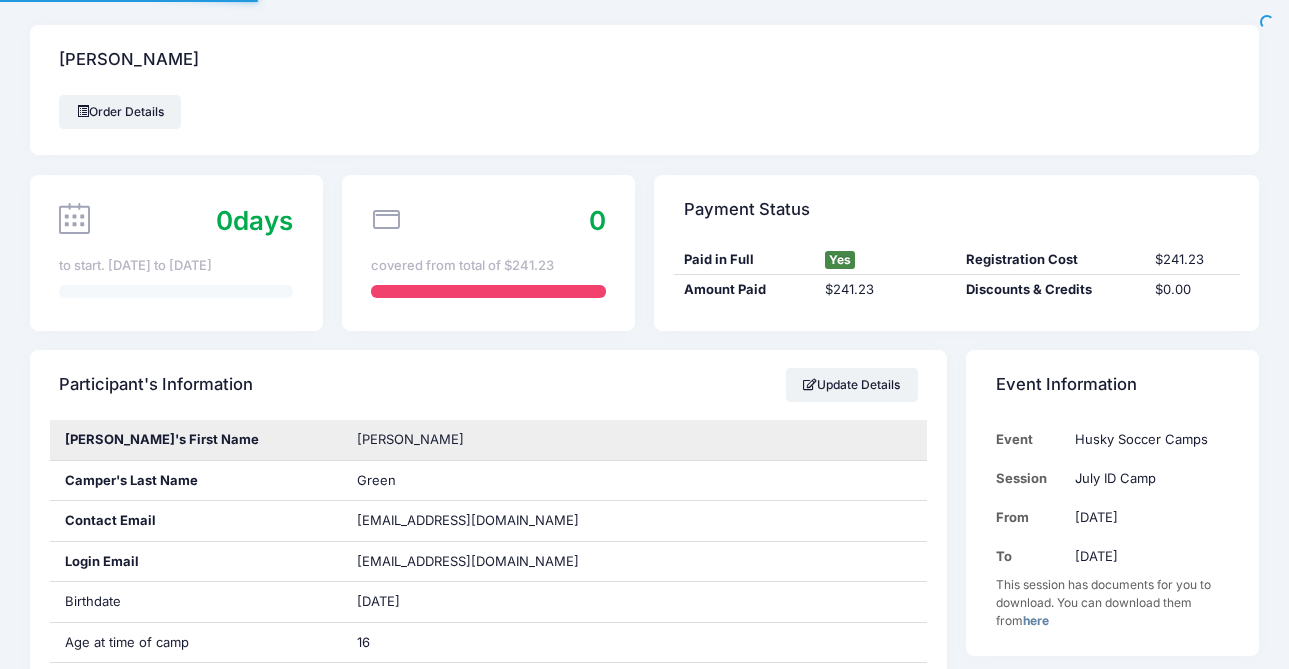 scroll, scrollTop: 0, scrollLeft: 0, axis: both 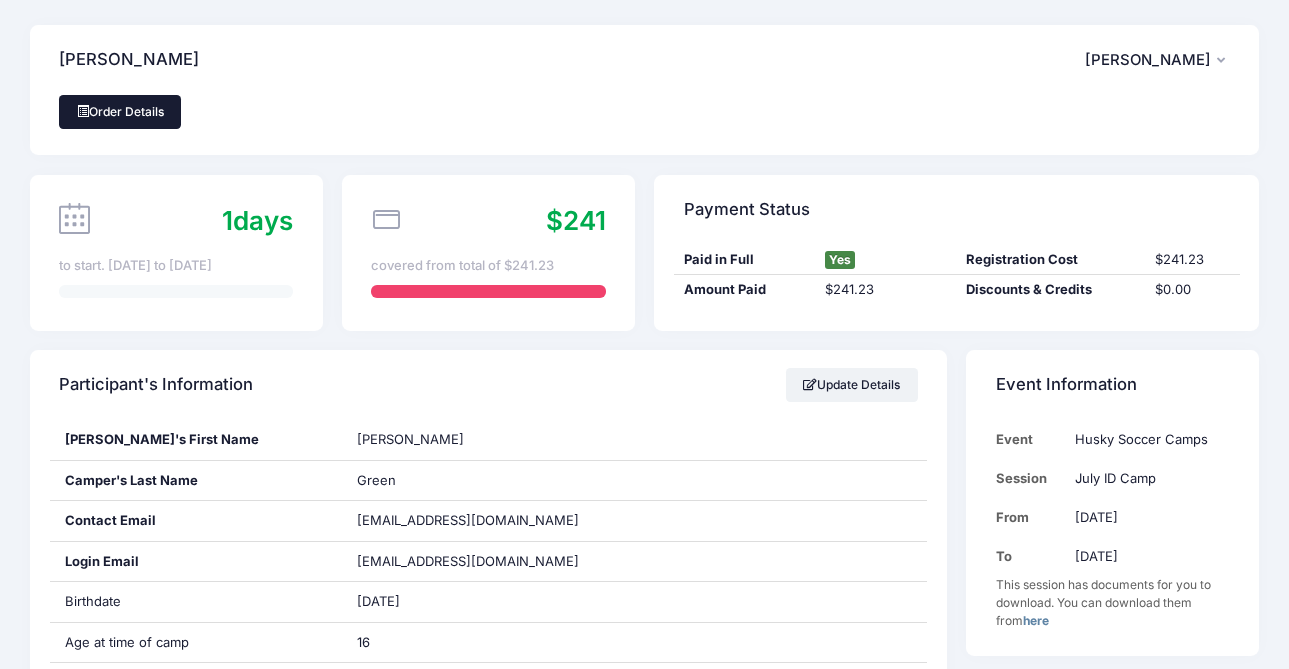 click on "Order Details" at bounding box center (120, 112) 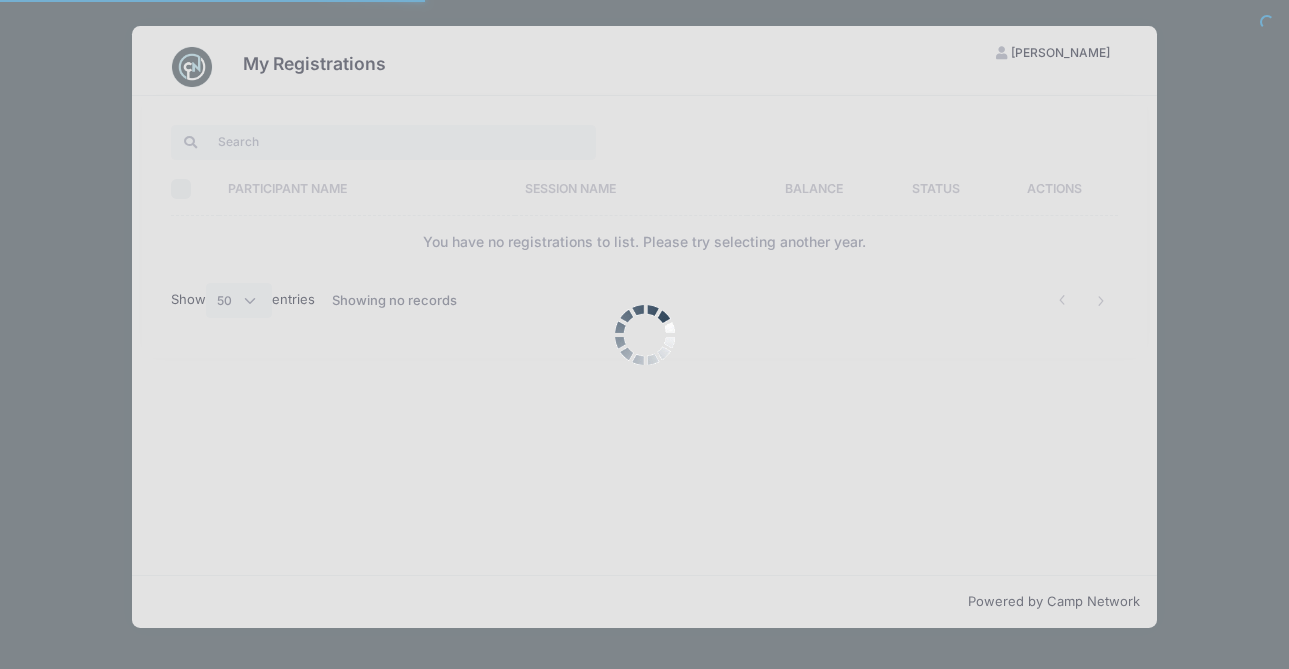 select on "50" 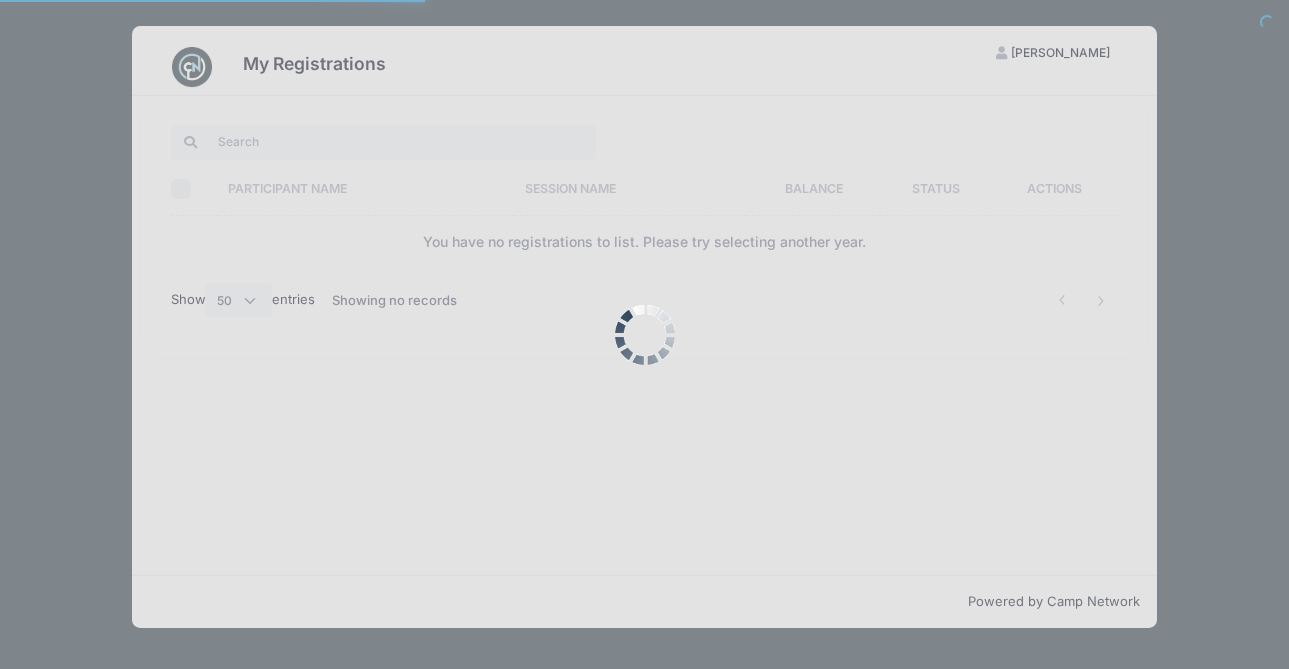 scroll, scrollTop: 0, scrollLeft: 0, axis: both 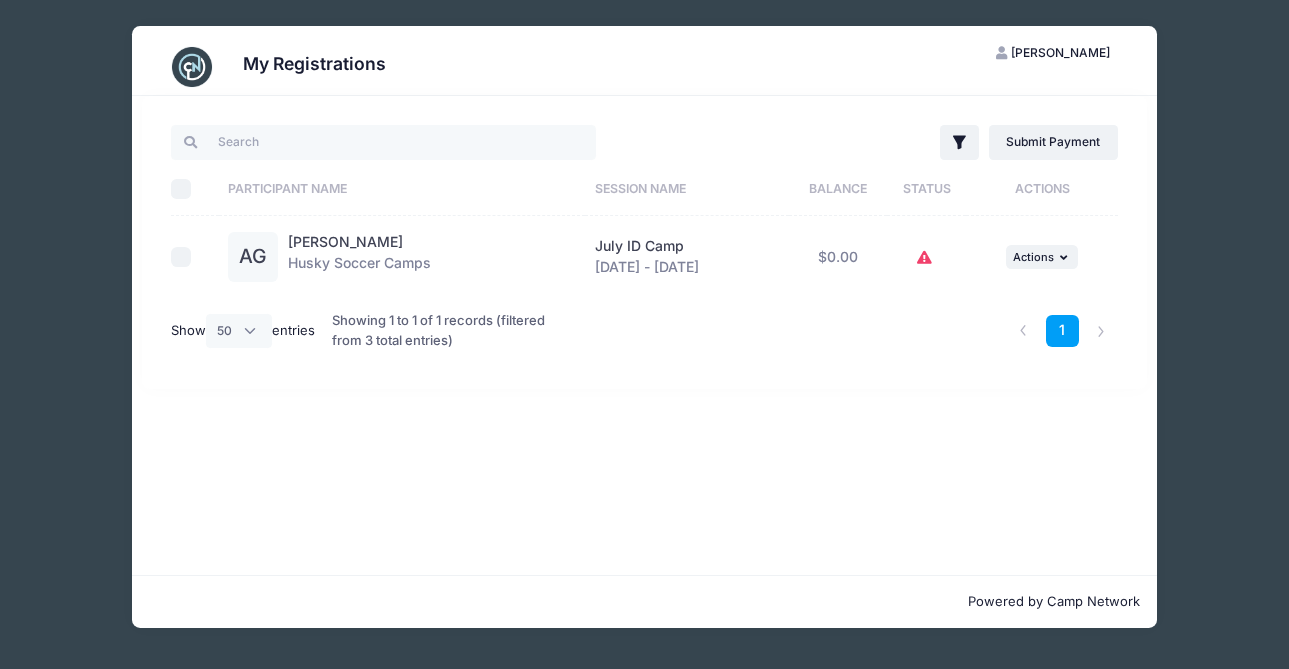 click on "Showing 1 to 1 of 1 records (filtered from 3 total entries)" at bounding box center [443, 330] 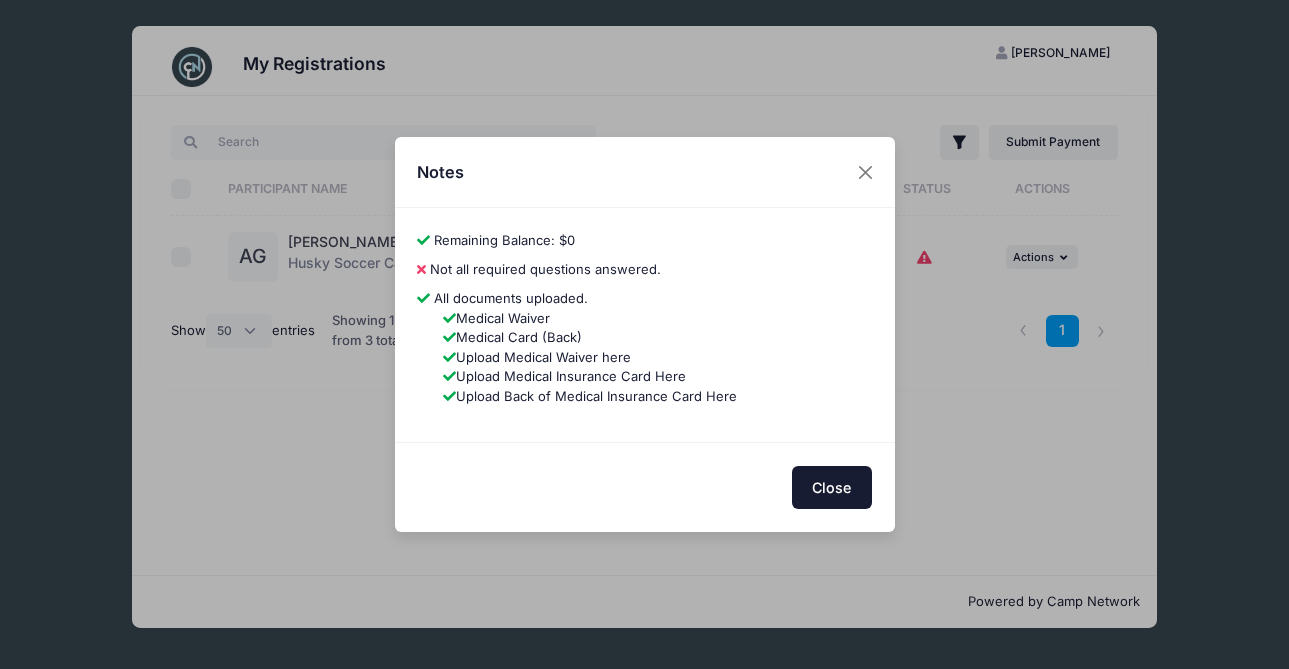 click on "Close" at bounding box center (832, 487) 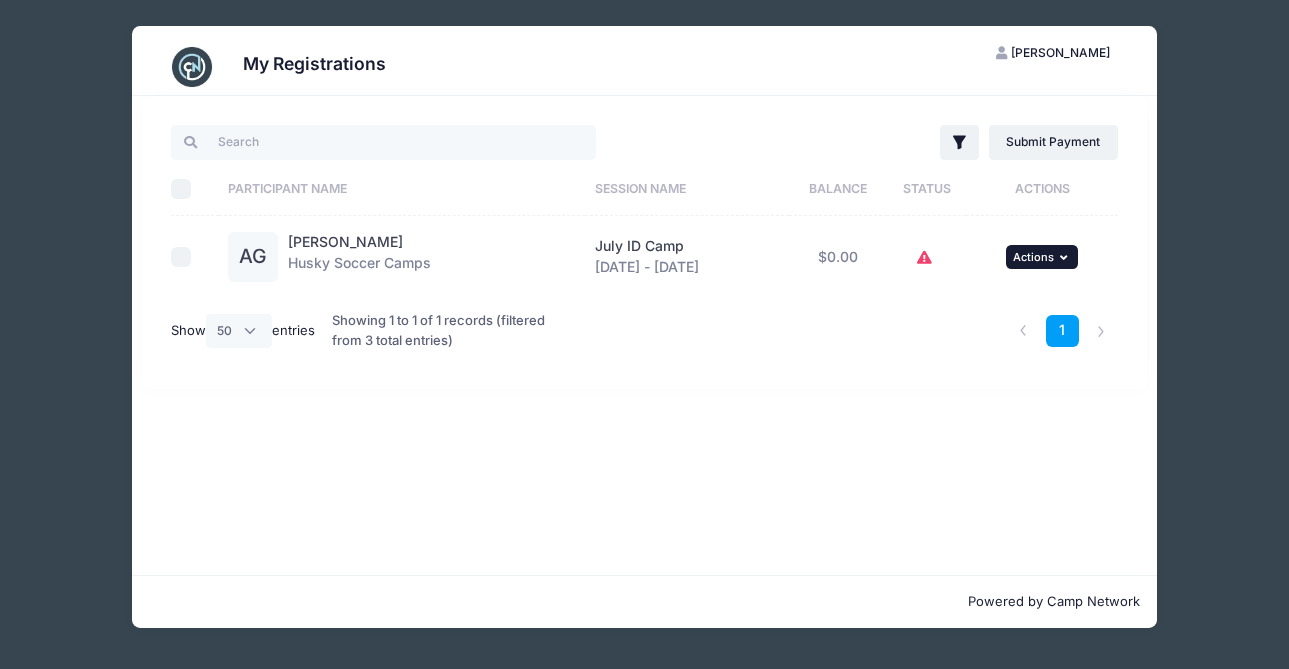 click on "Actions" at bounding box center [1033, 257] 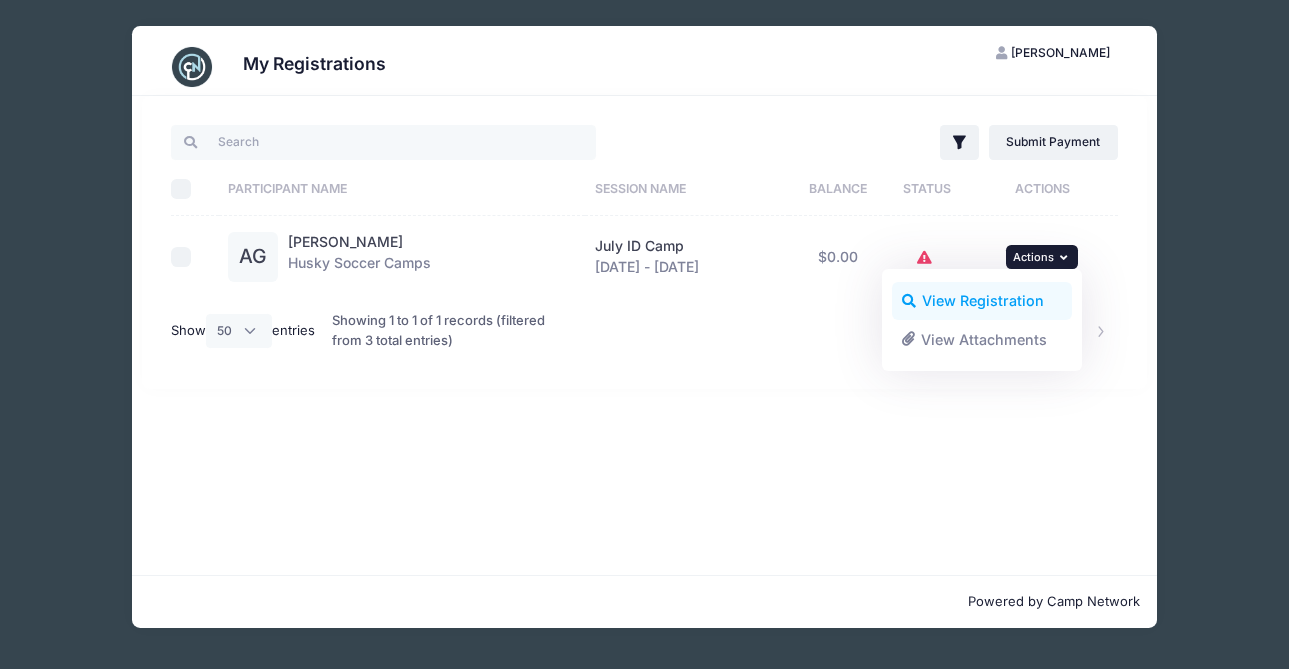 click on "View Registration" at bounding box center (982, 301) 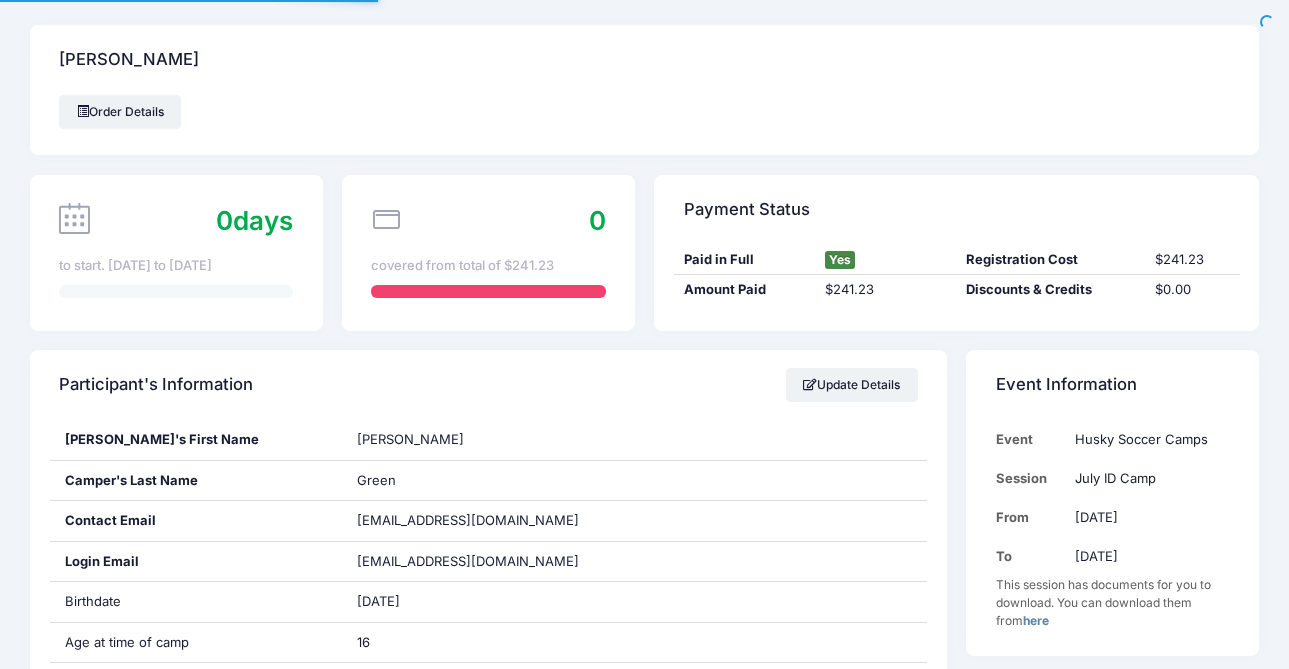 scroll, scrollTop: 0, scrollLeft: 0, axis: both 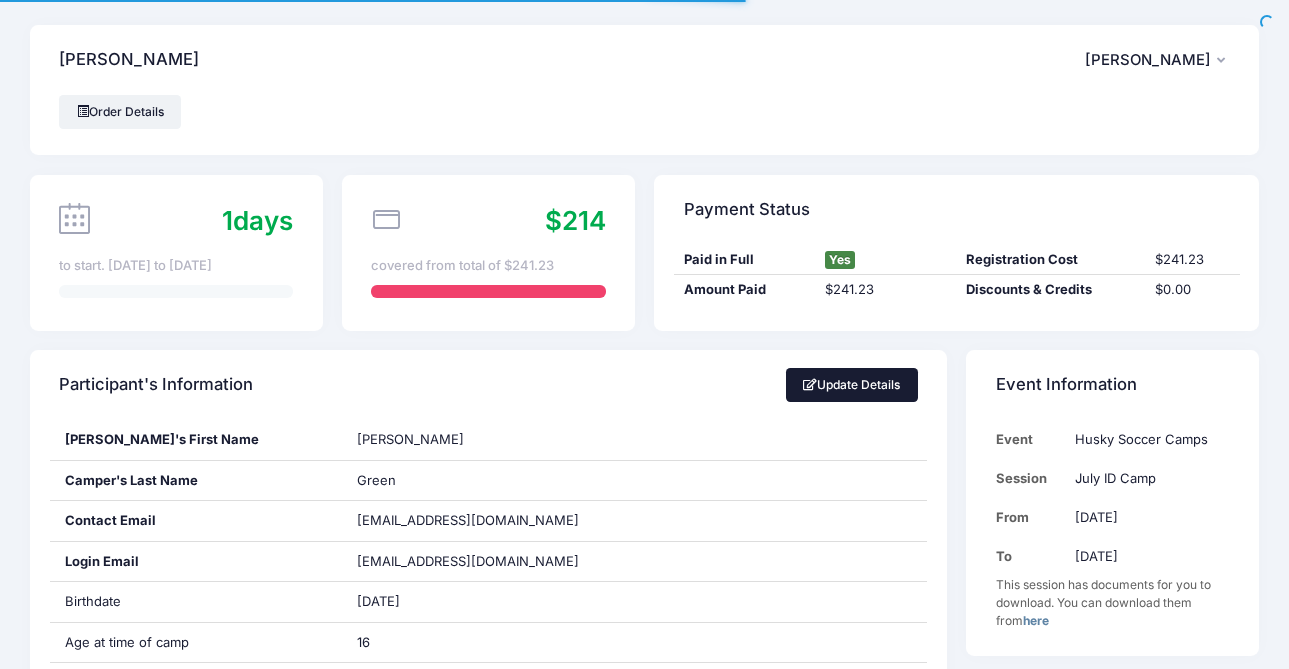 click on "Update Details" at bounding box center (852, 385) 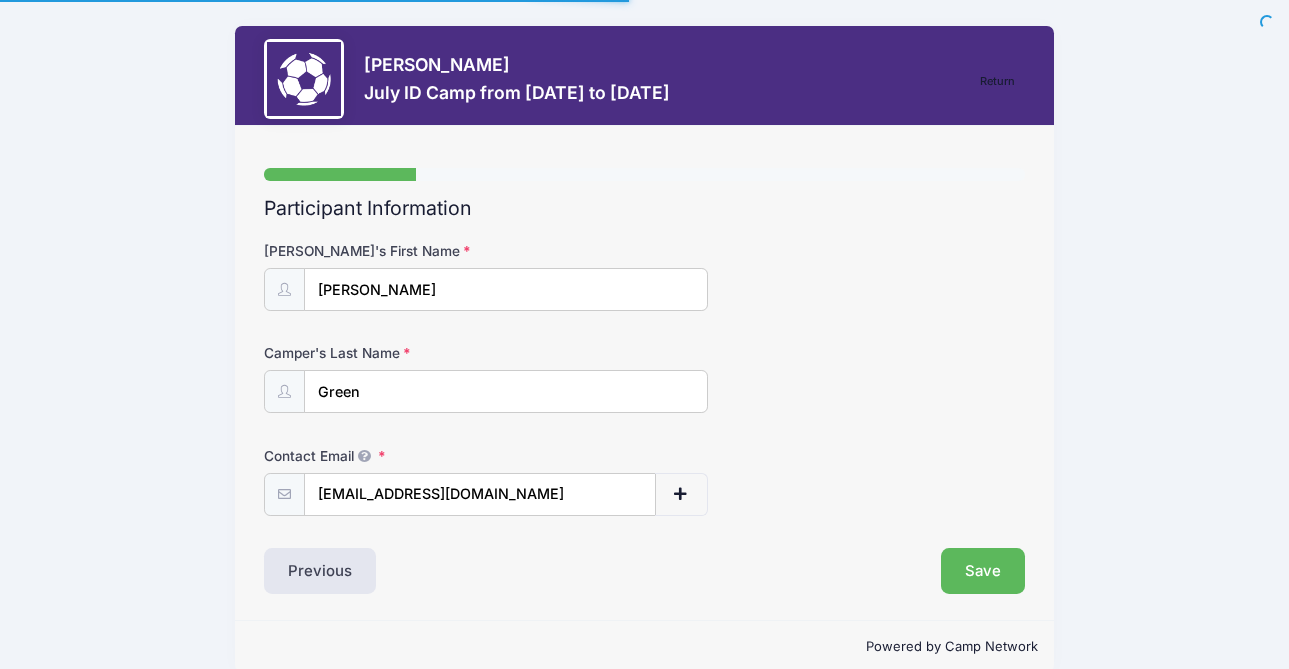 select on "WA" 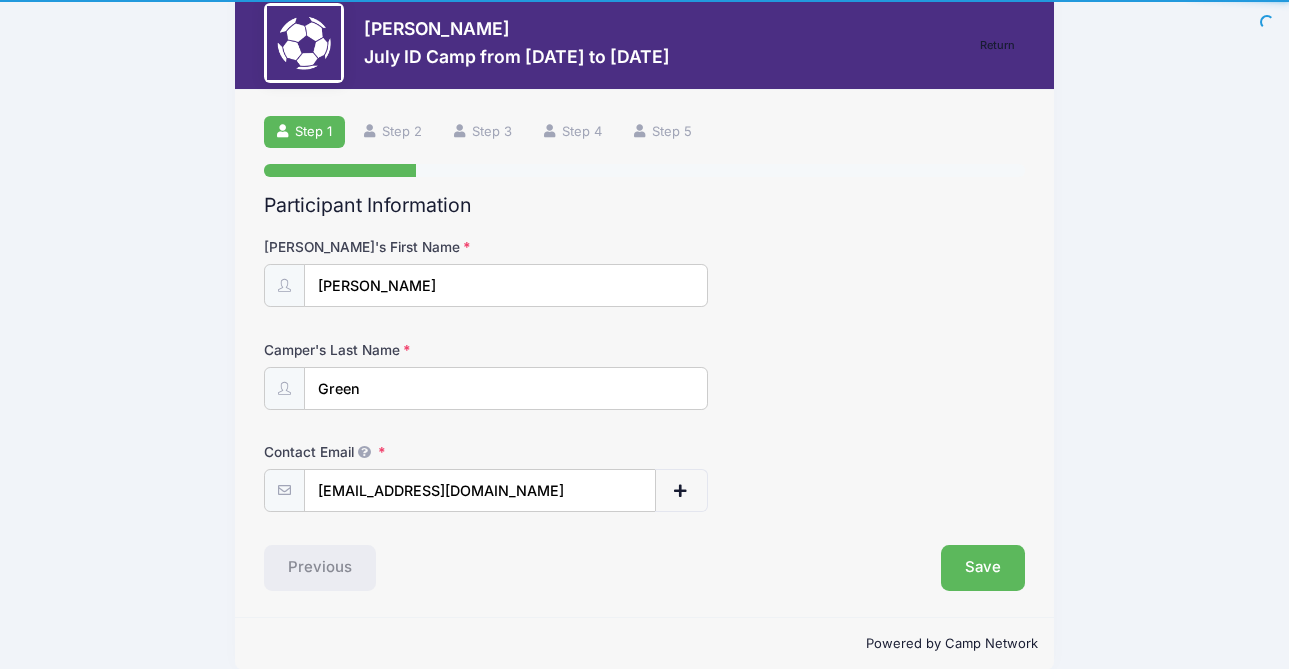 scroll, scrollTop: 36, scrollLeft: 0, axis: vertical 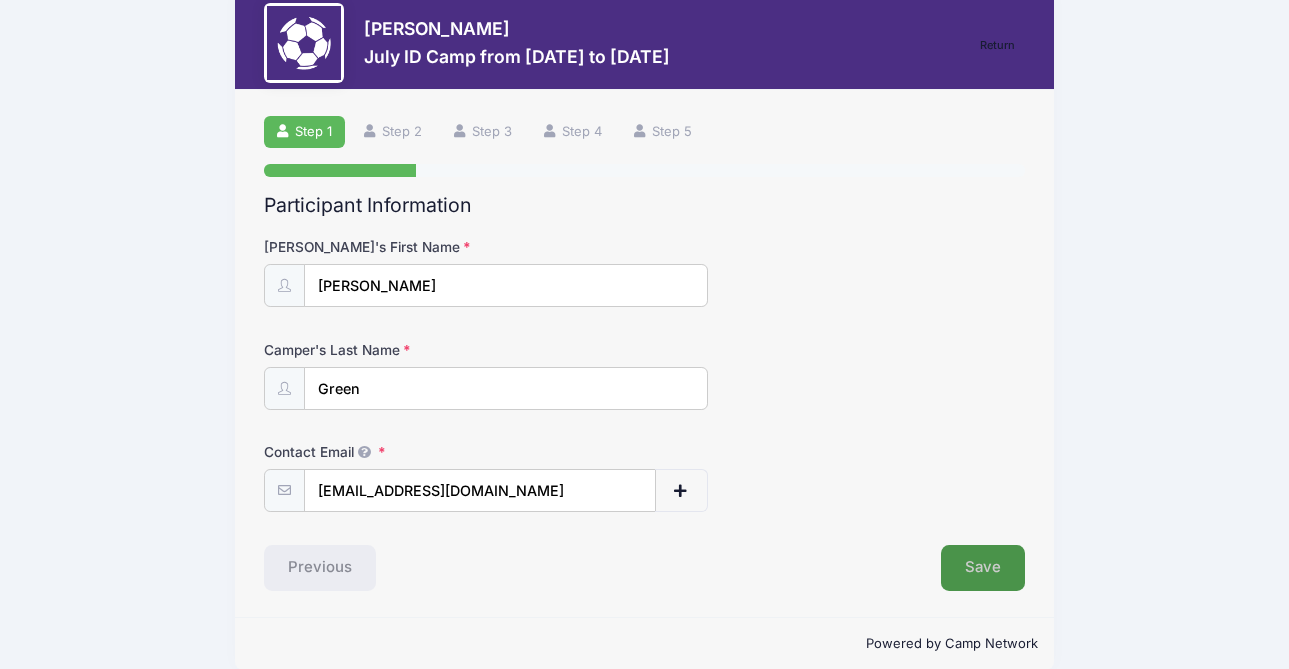 click on "Save" at bounding box center (983, 568) 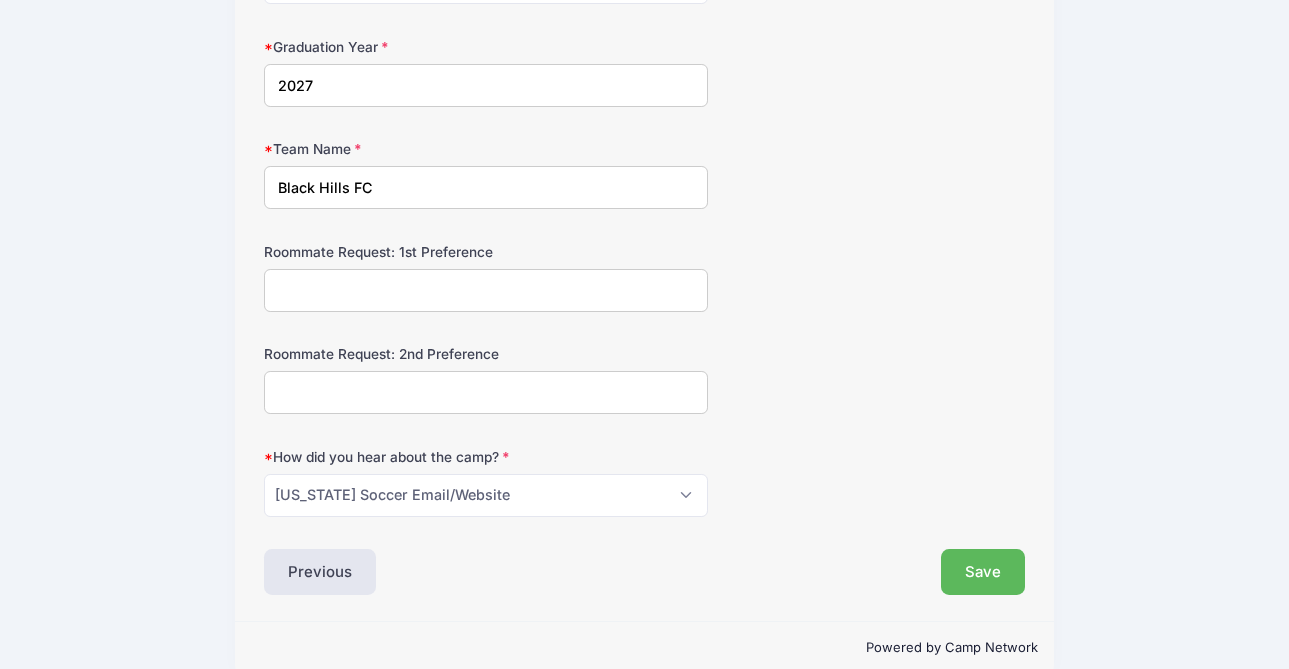 scroll, scrollTop: 1527, scrollLeft: 0, axis: vertical 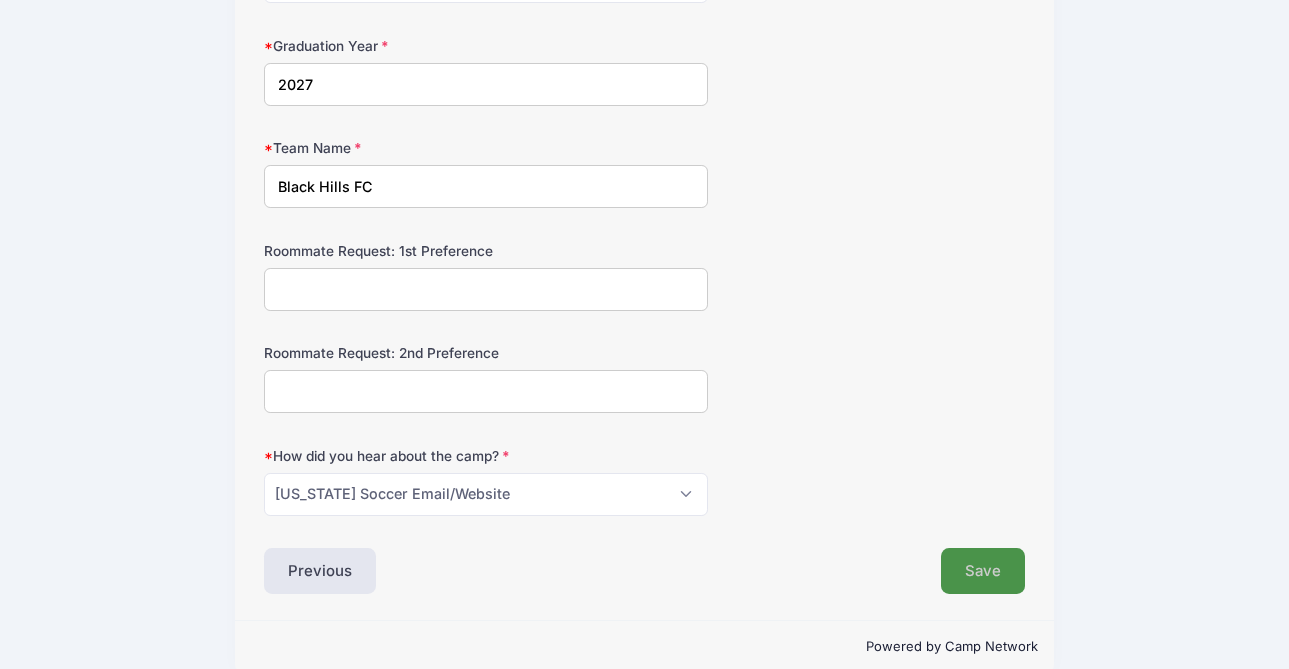 click on "Save" at bounding box center (983, 571) 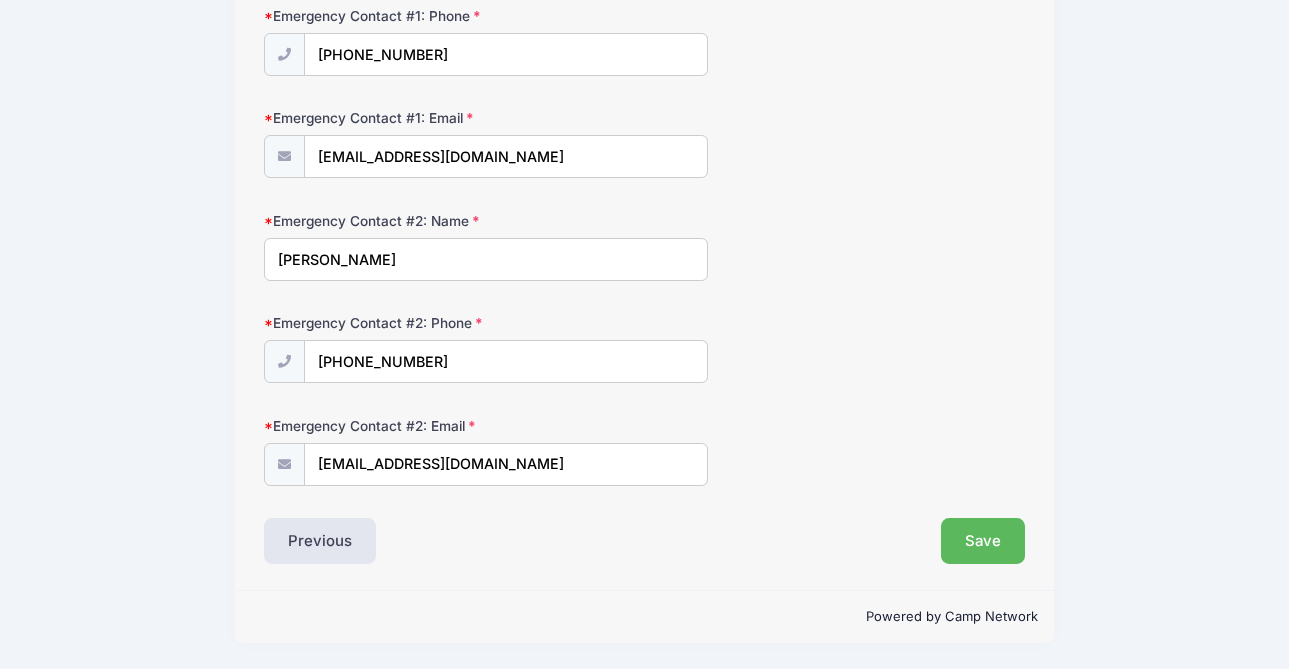 scroll, scrollTop: 39, scrollLeft: 0, axis: vertical 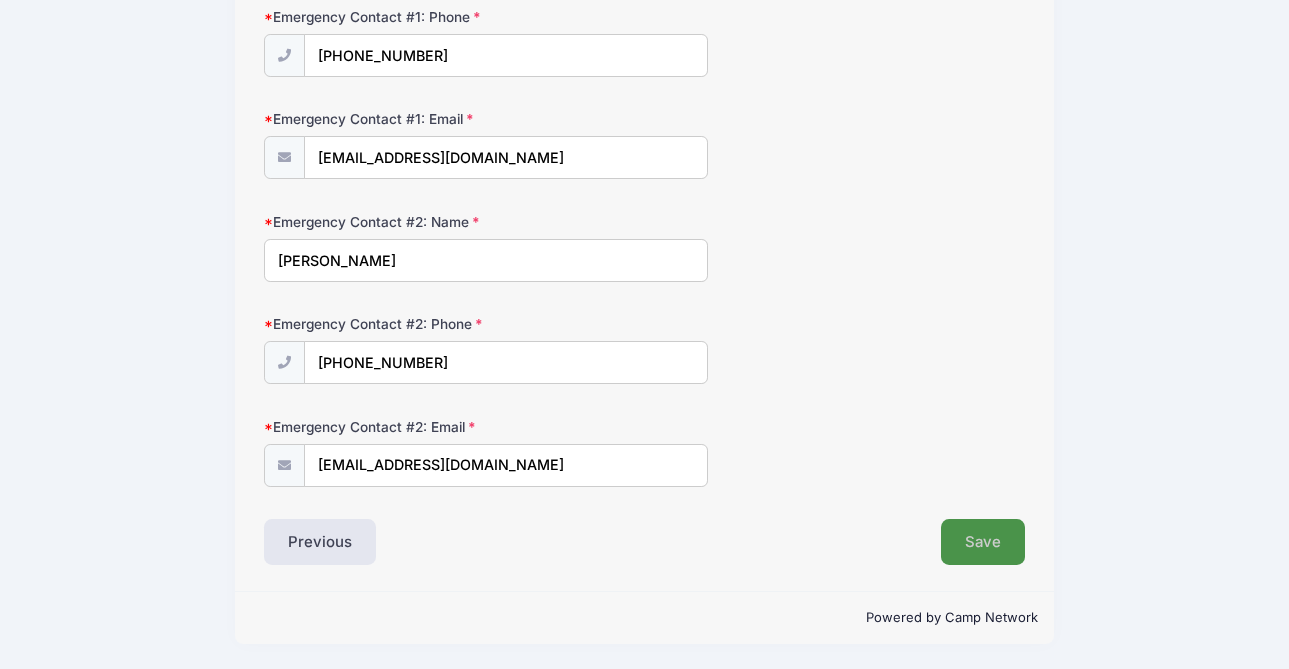 click on "Save" at bounding box center (983, 542) 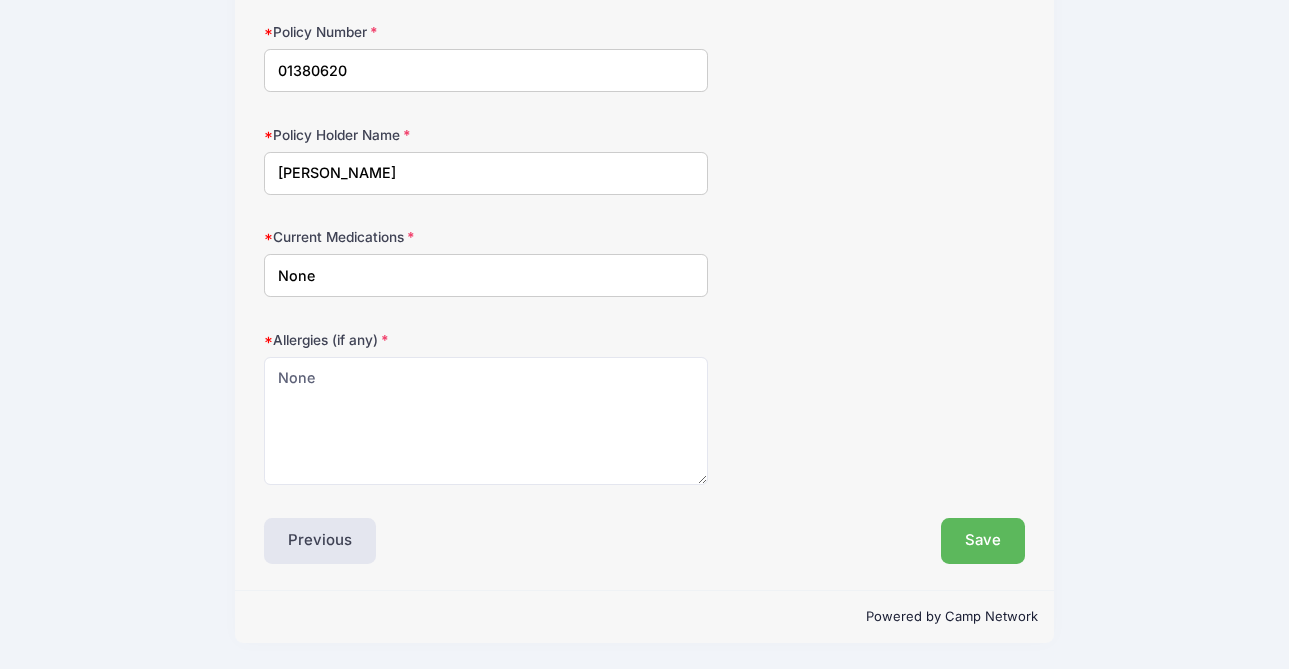 scroll, scrollTop: 242, scrollLeft: 0, axis: vertical 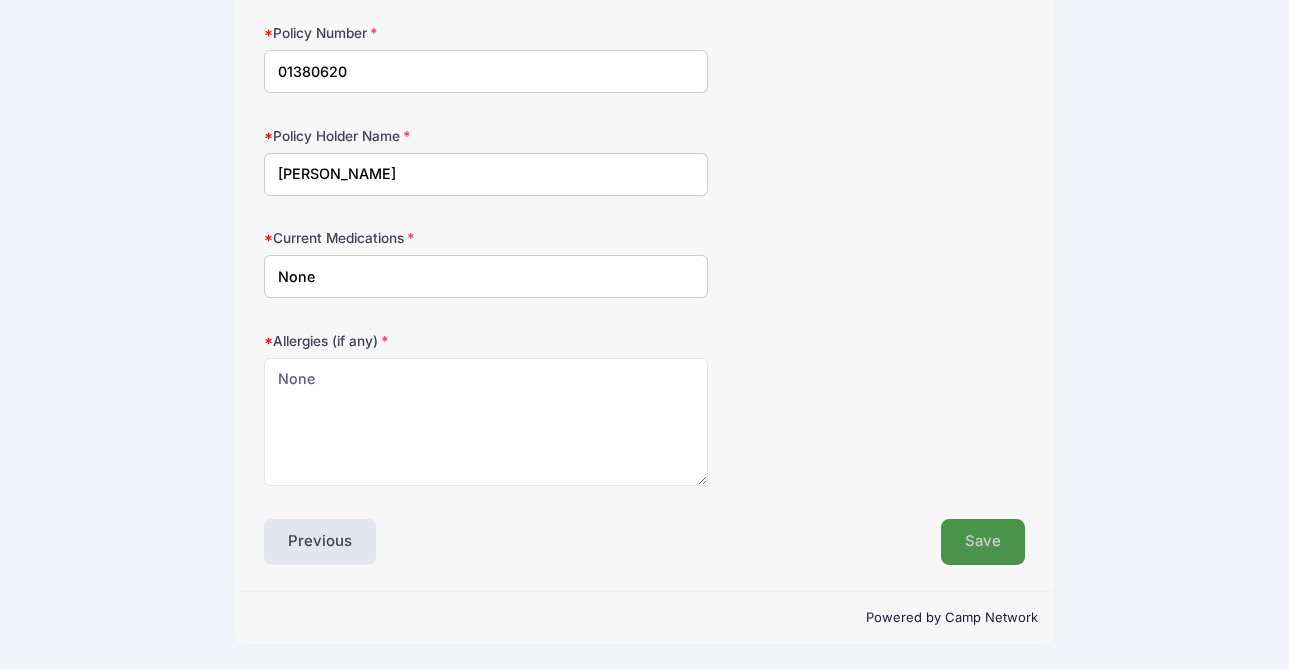 click on "Save" at bounding box center [983, 542] 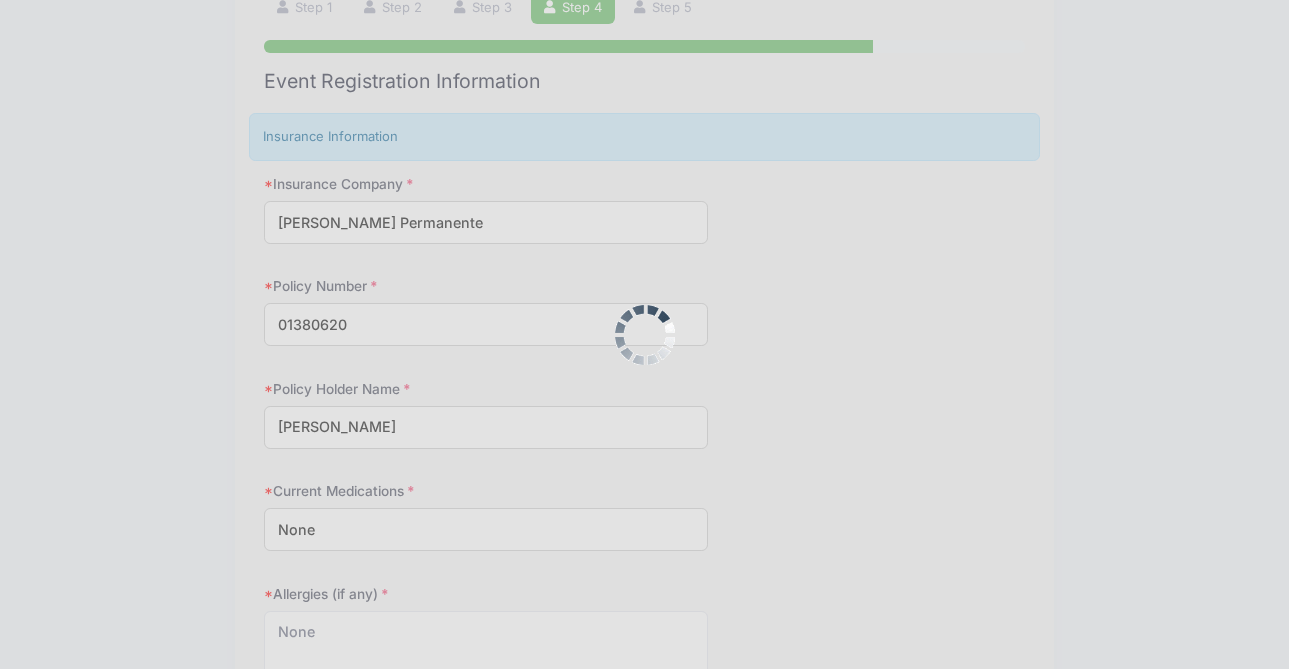 scroll, scrollTop: 0, scrollLeft: 0, axis: both 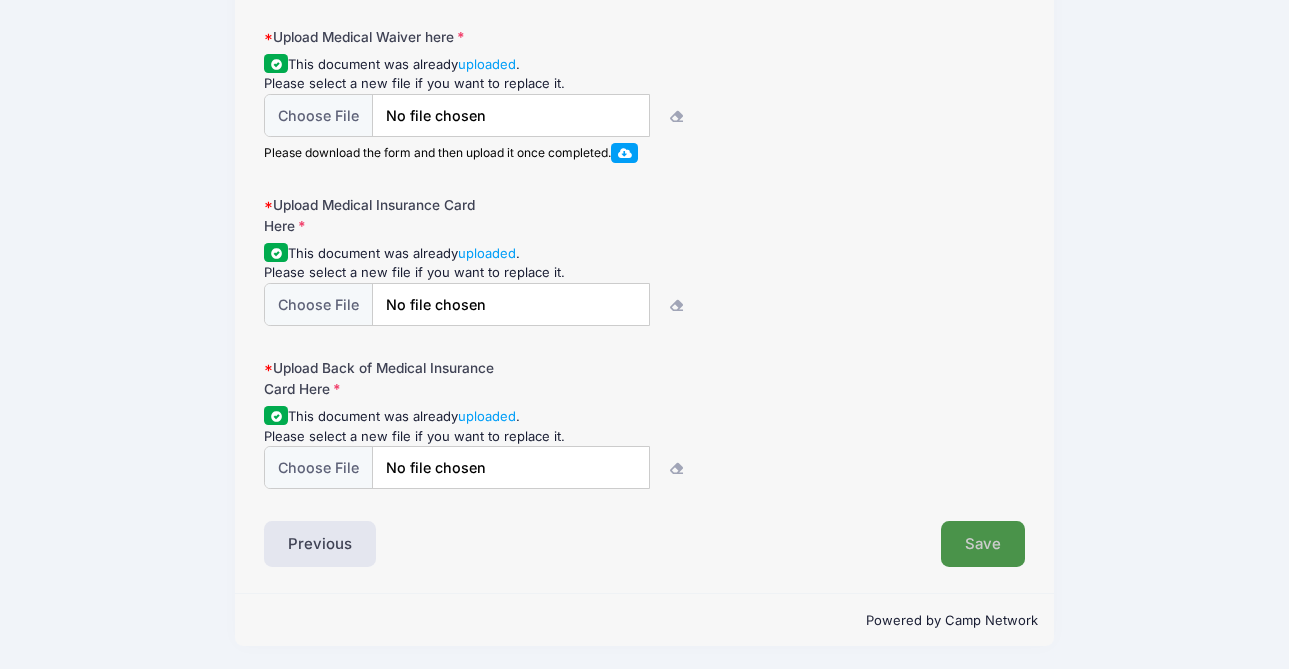 click on "Save" at bounding box center [983, 544] 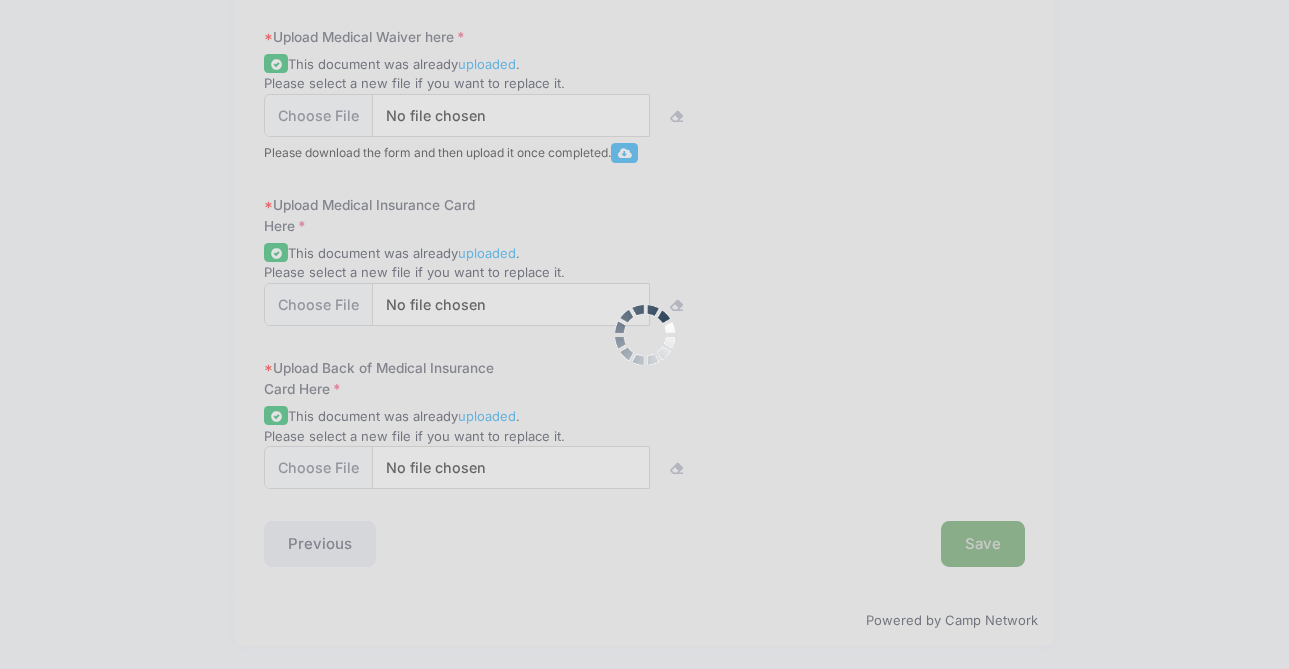 scroll, scrollTop: 0, scrollLeft: 0, axis: both 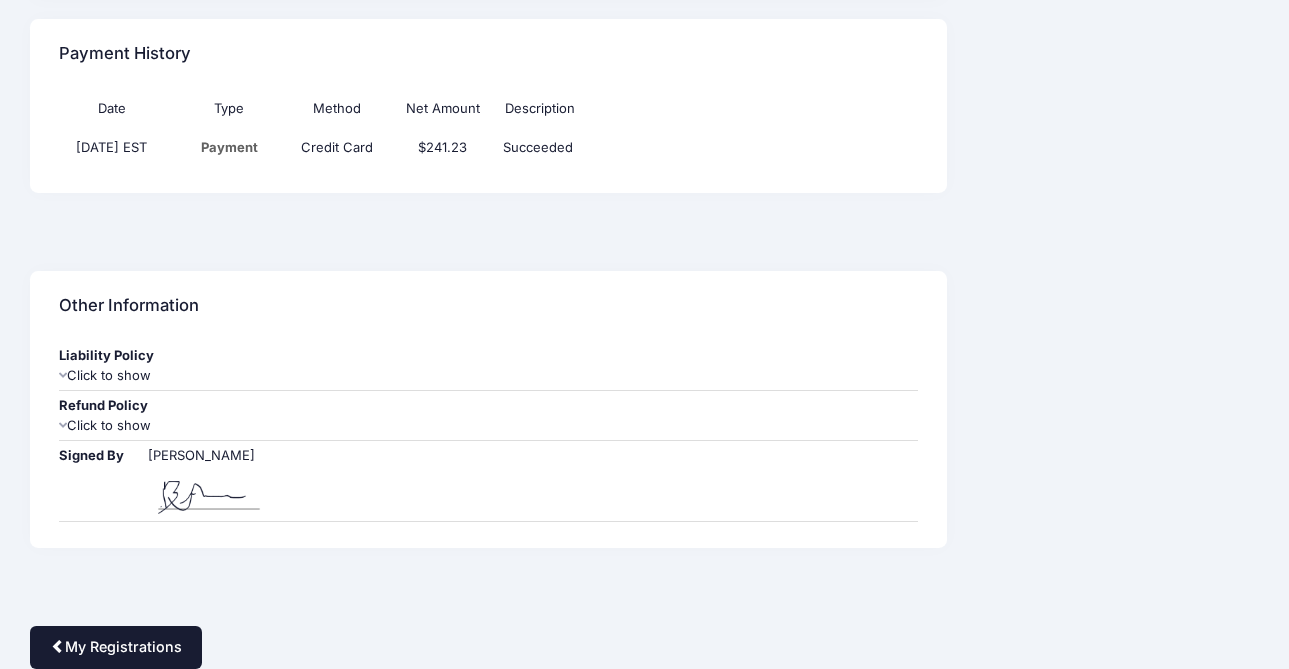 click on "My Registrations" at bounding box center [116, 647] 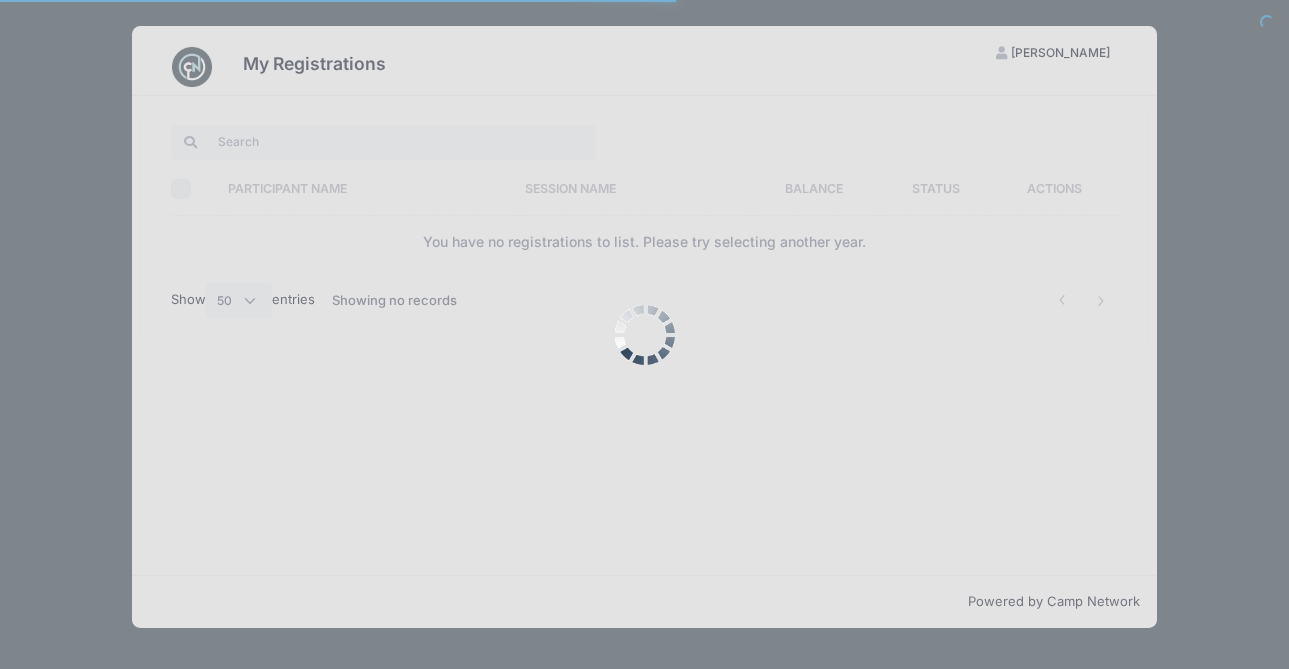 select on "50" 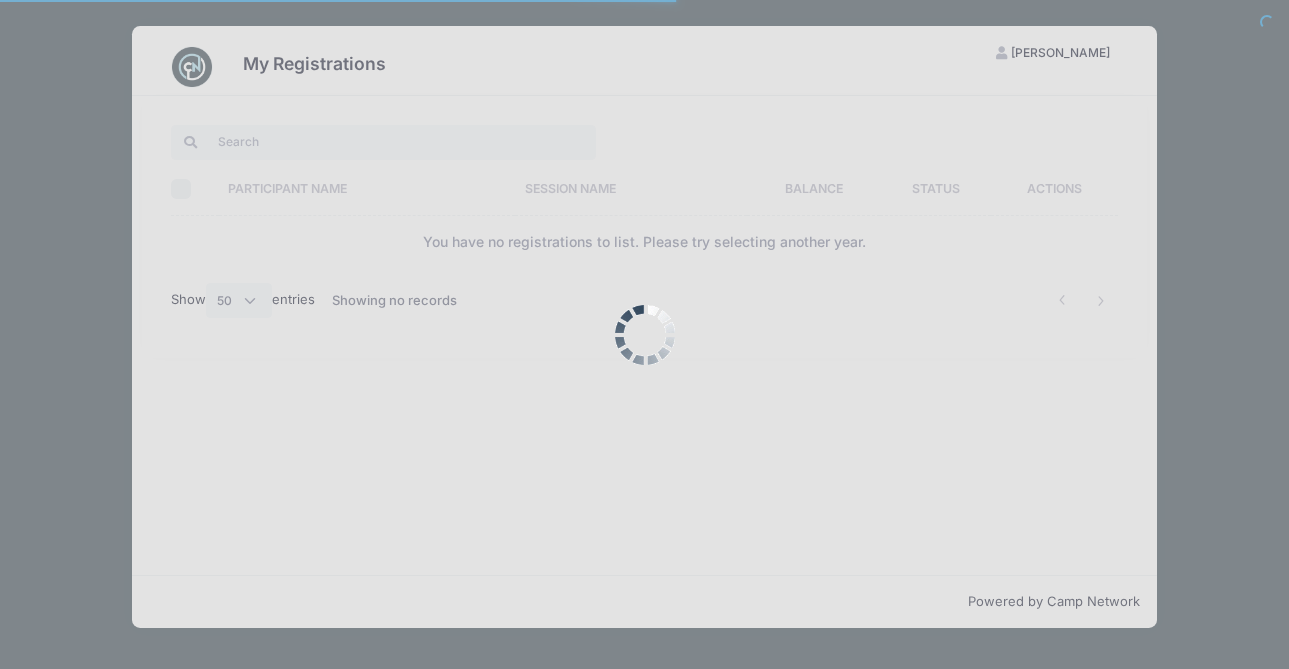 scroll, scrollTop: 0, scrollLeft: 0, axis: both 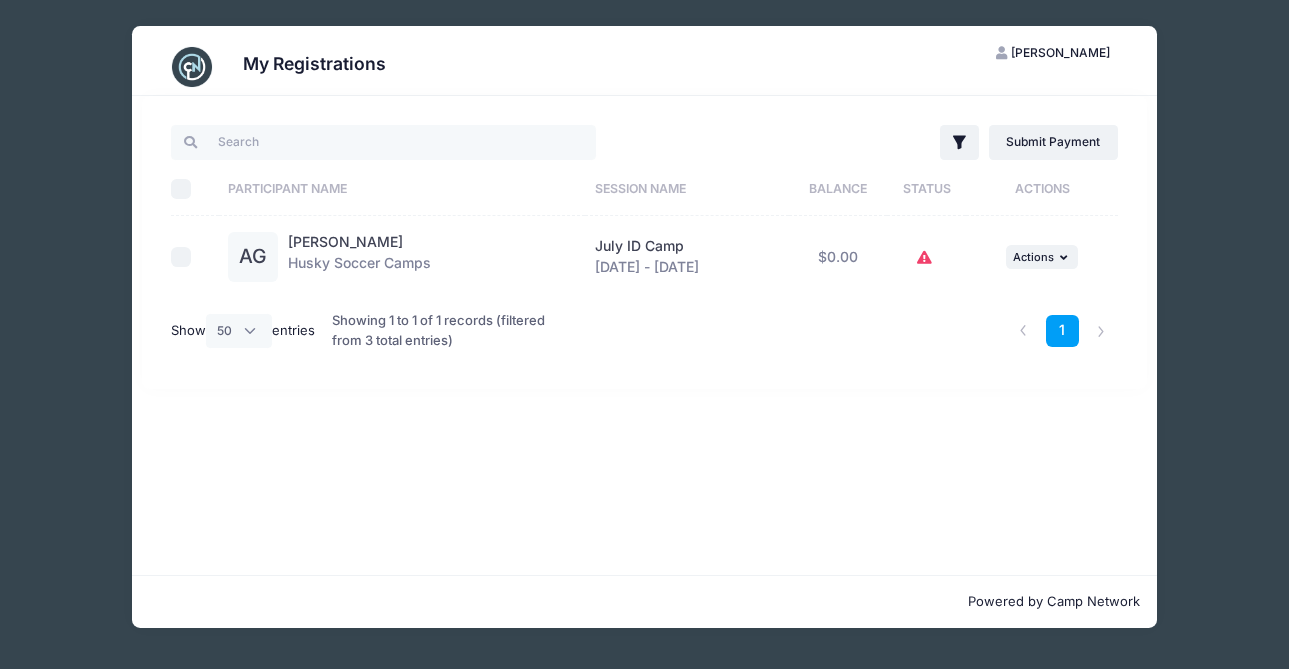 click 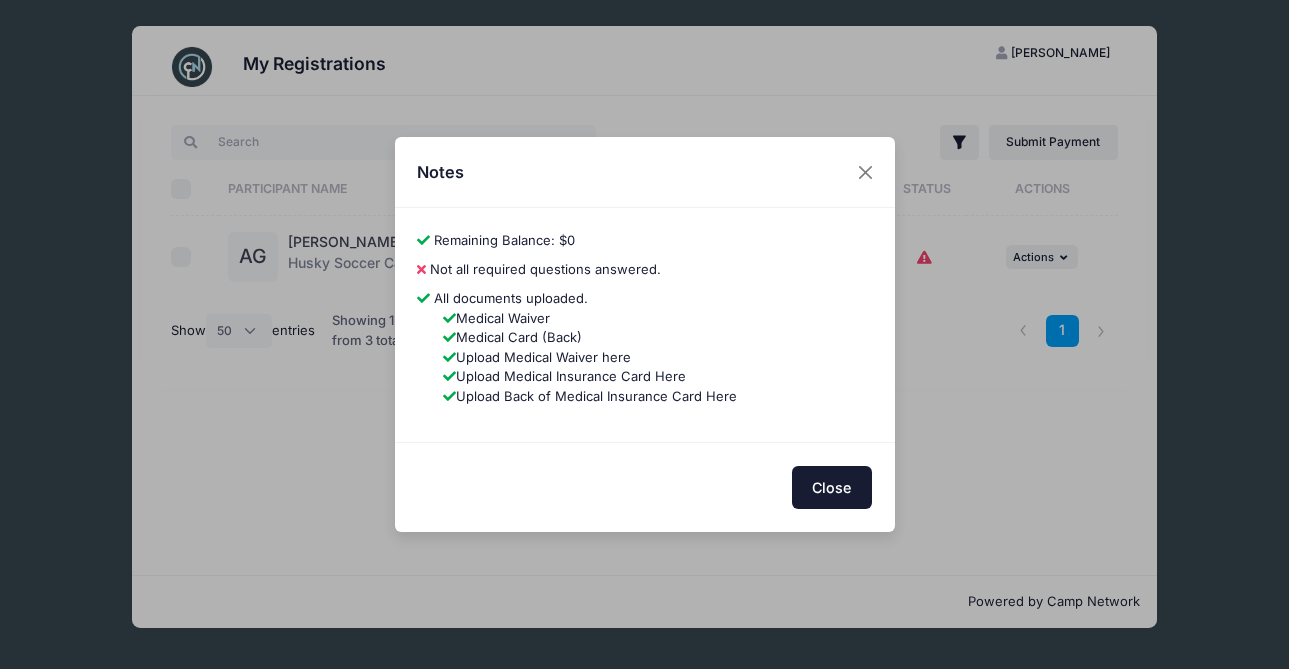 click on "Close" at bounding box center (832, 487) 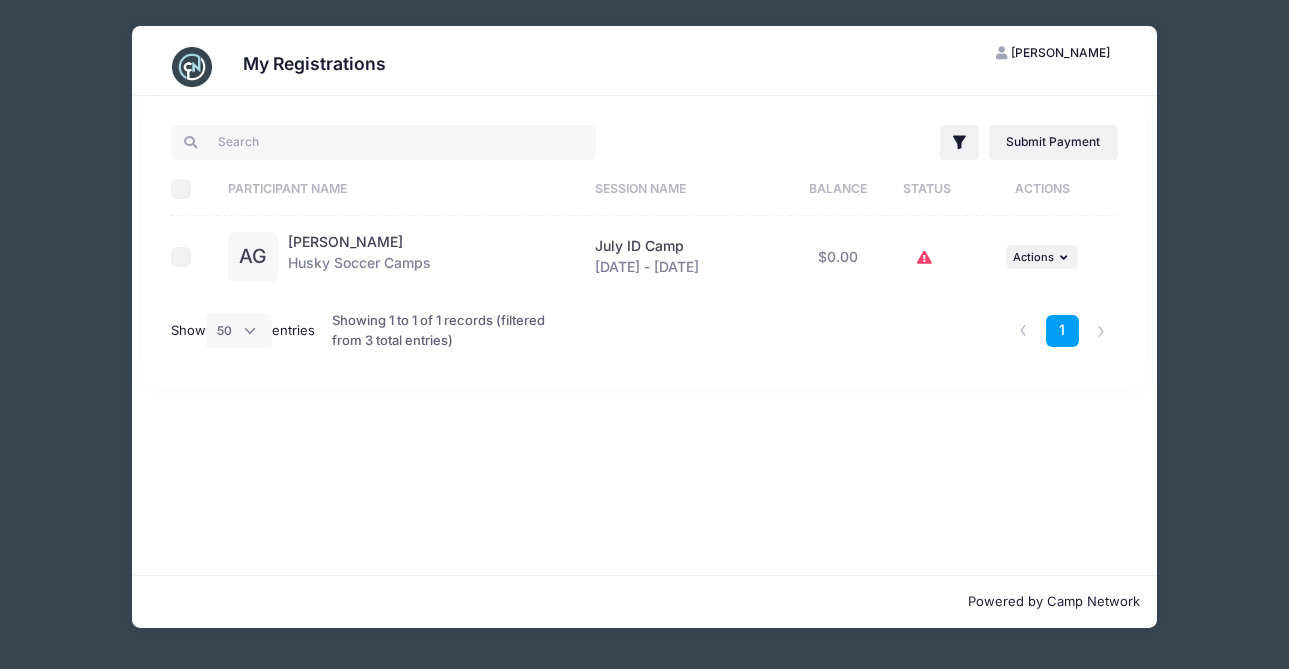 click on "[PERSON_NAME]" at bounding box center (1060, 52) 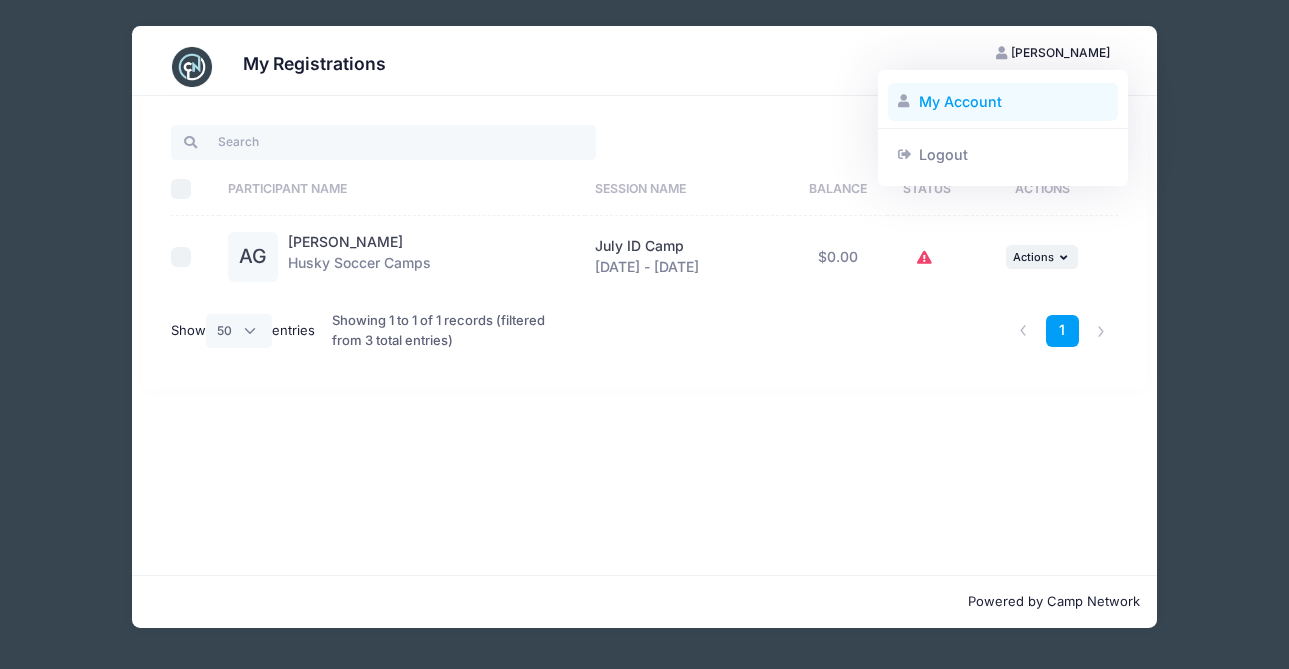 click on "My Account" at bounding box center (1003, 102) 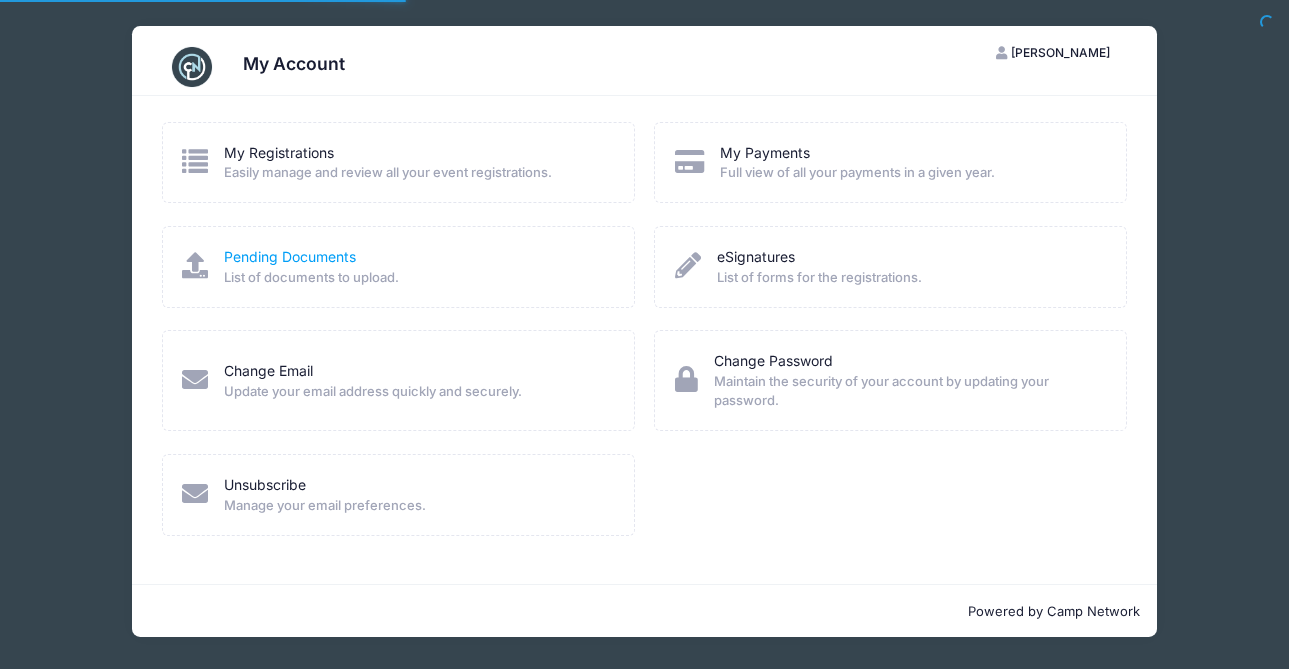 scroll, scrollTop: 0, scrollLeft: 0, axis: both 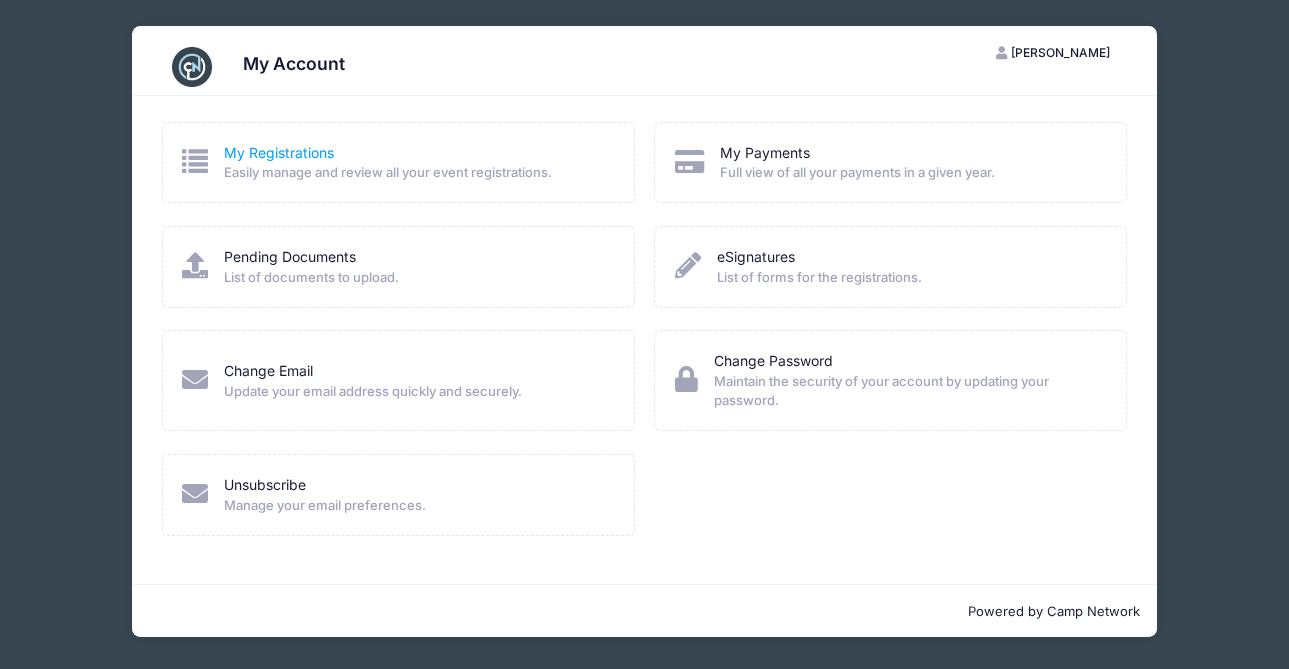 click on "My Registrations" at bounding box center [279, 152] 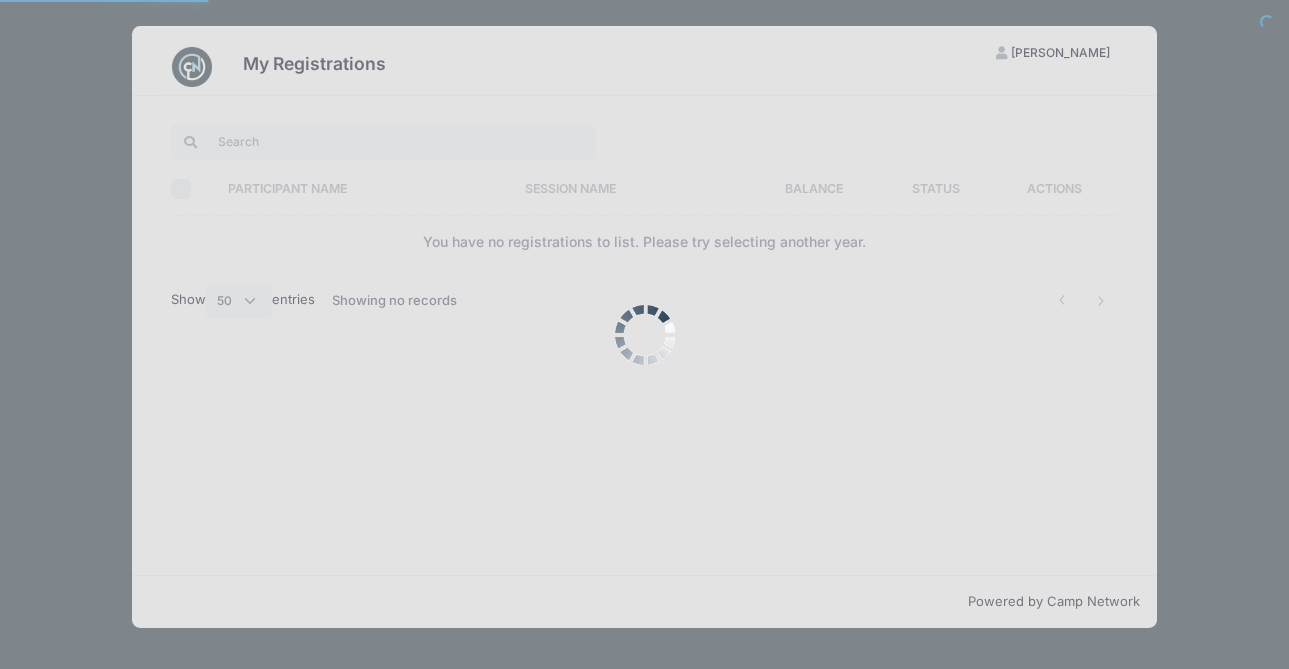 select on "50" 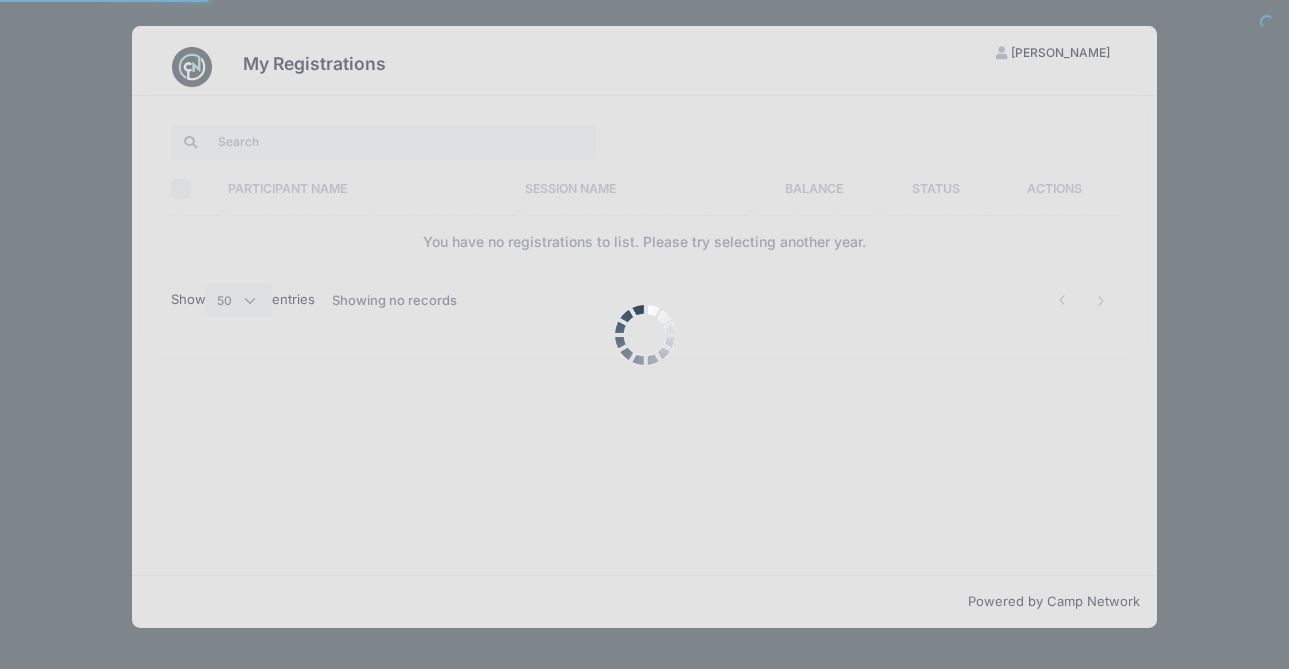 scroll, scrollTop: 0, scrollLeft: 0, axis: both 